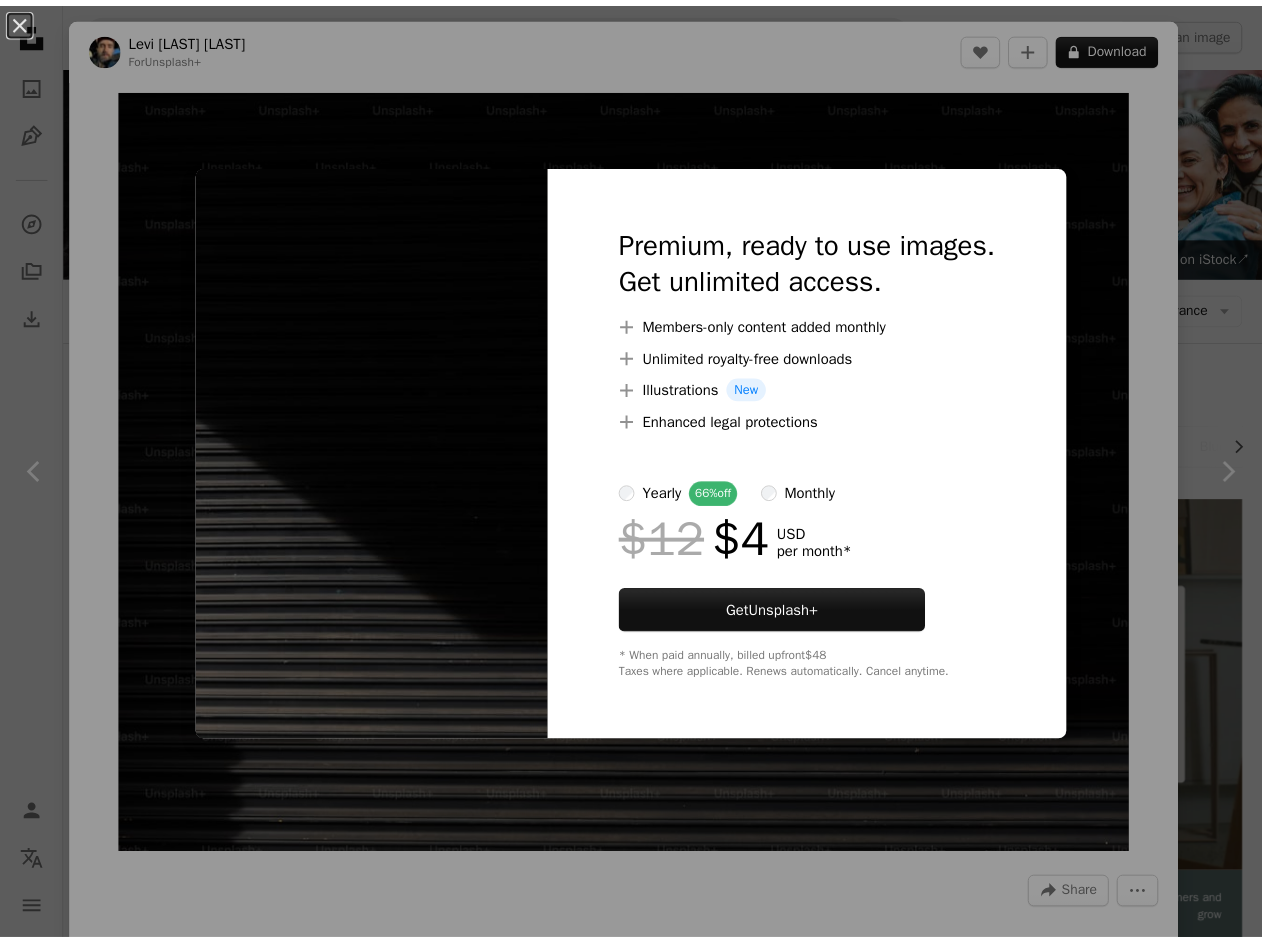 scroll, scrollTop: 10700, scrollLeft: 0, axis: vertical 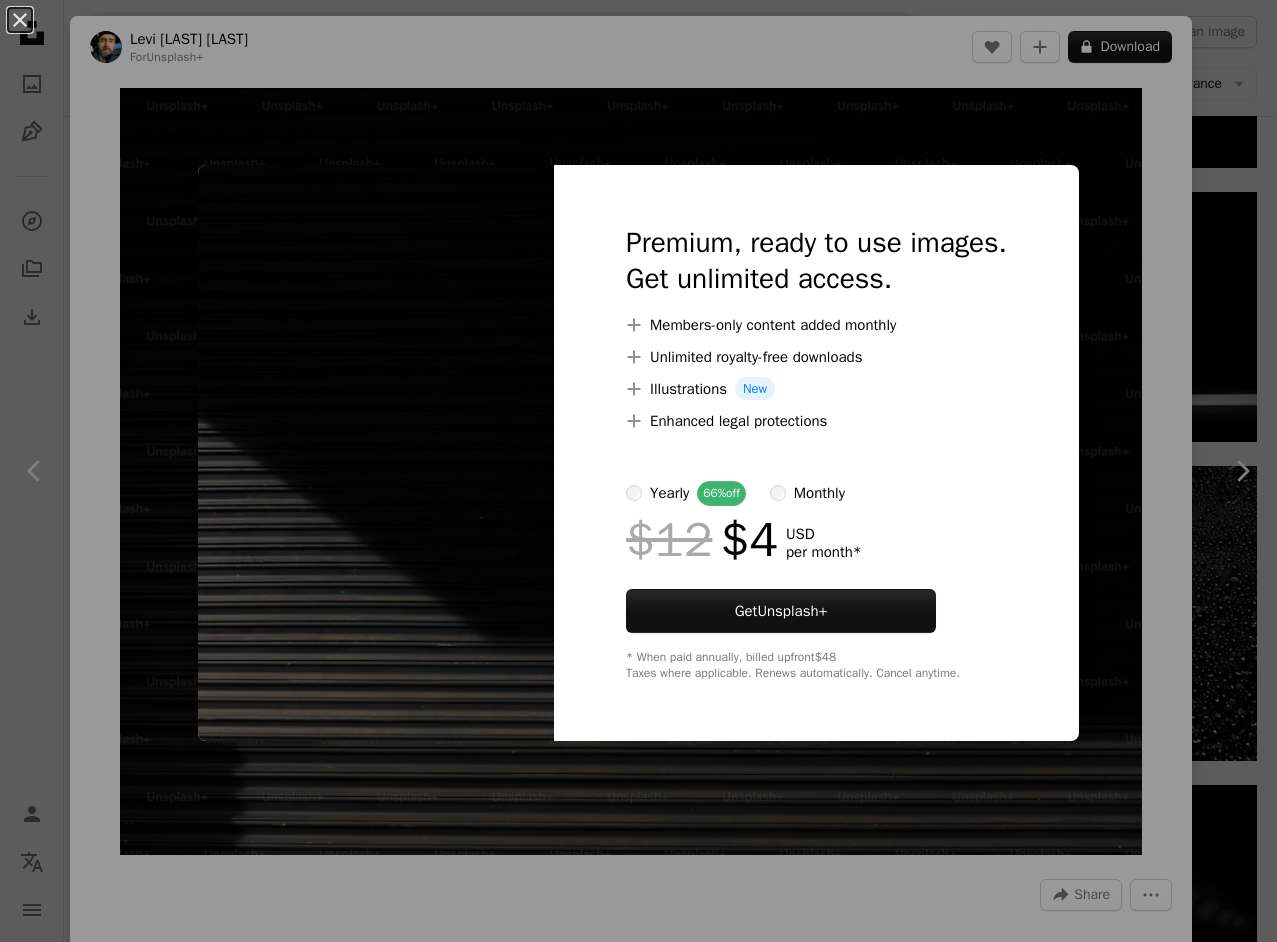 click on "An X shape Premium, ready to use images. Get unlimited access. A plus sign Members-only content added monthly A plus sign Unlimited royalty-free downloads A plus sign Illustrations  New A plus sign Enhanced legal protections yearly 66%  off monthly $12   $4 USD per month * Get  Unsplash+ * When paid annually, billed upfront  $48 Taxes where applicable. Renews automatically. Cancel anytime." at bounding box center [638, 471] 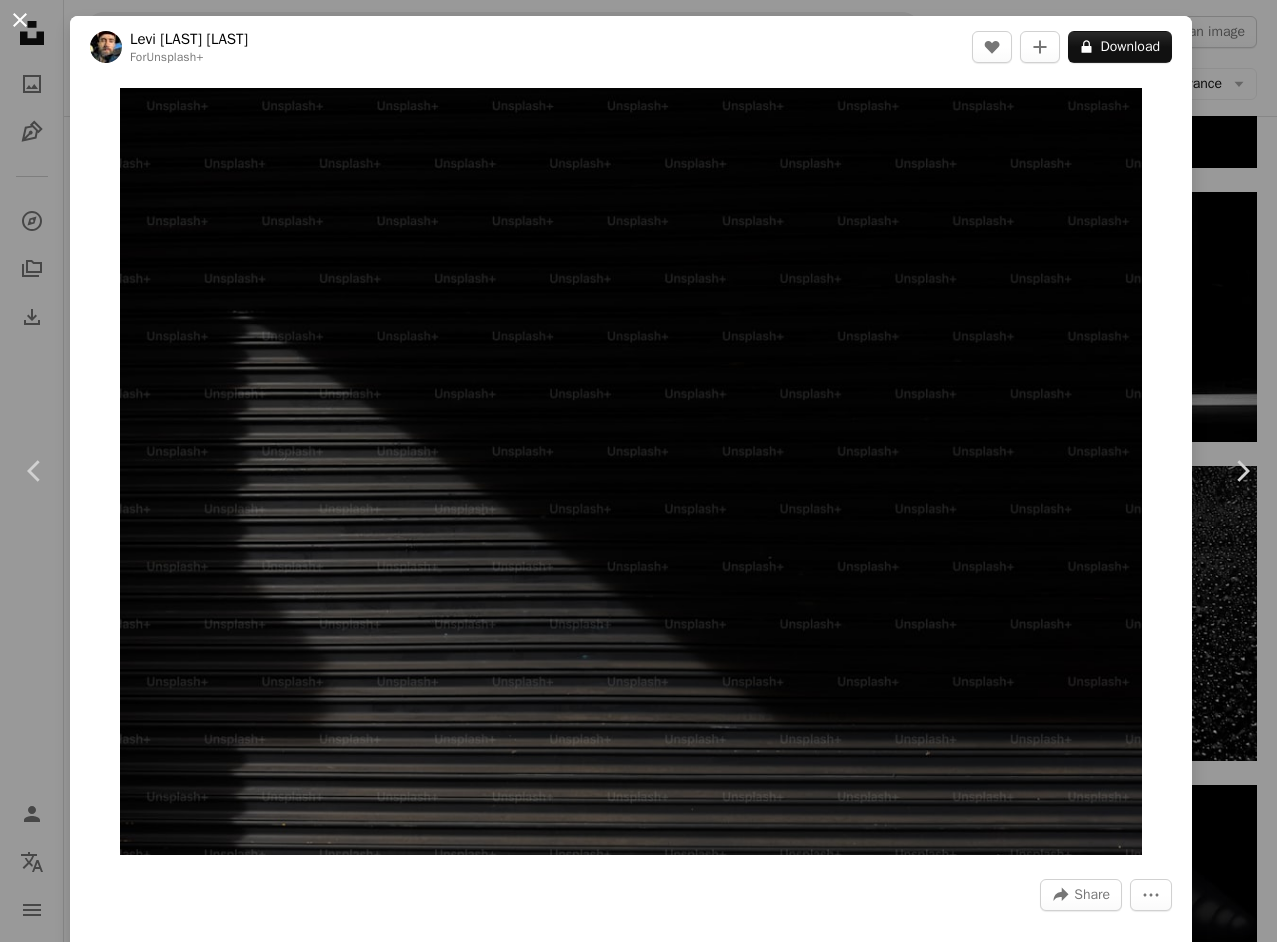 click on "An X shape" at bounding box center [20, 20] 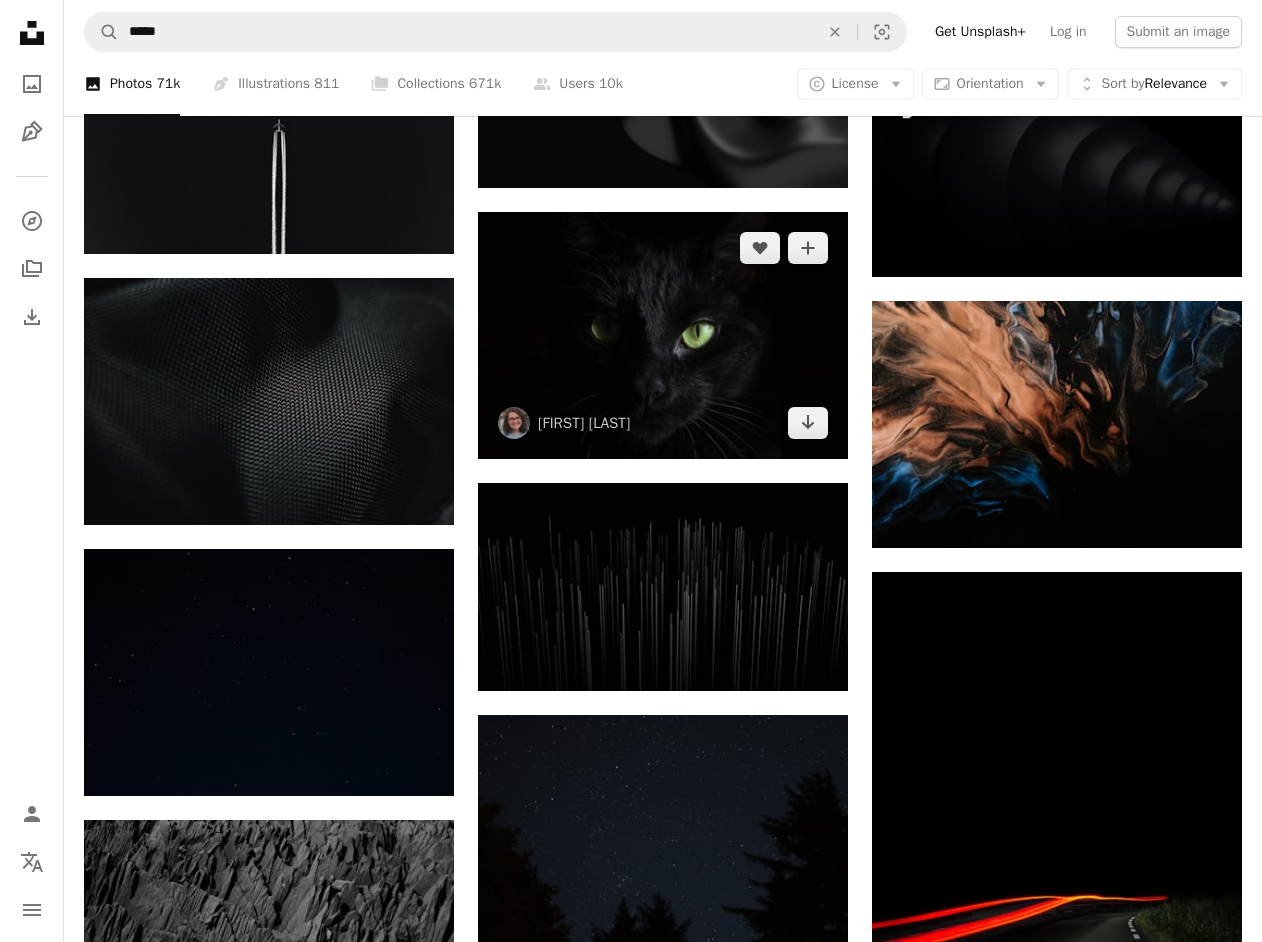 scroll, scrollTop: 11400, scrollLeft: 0, axis: vertical 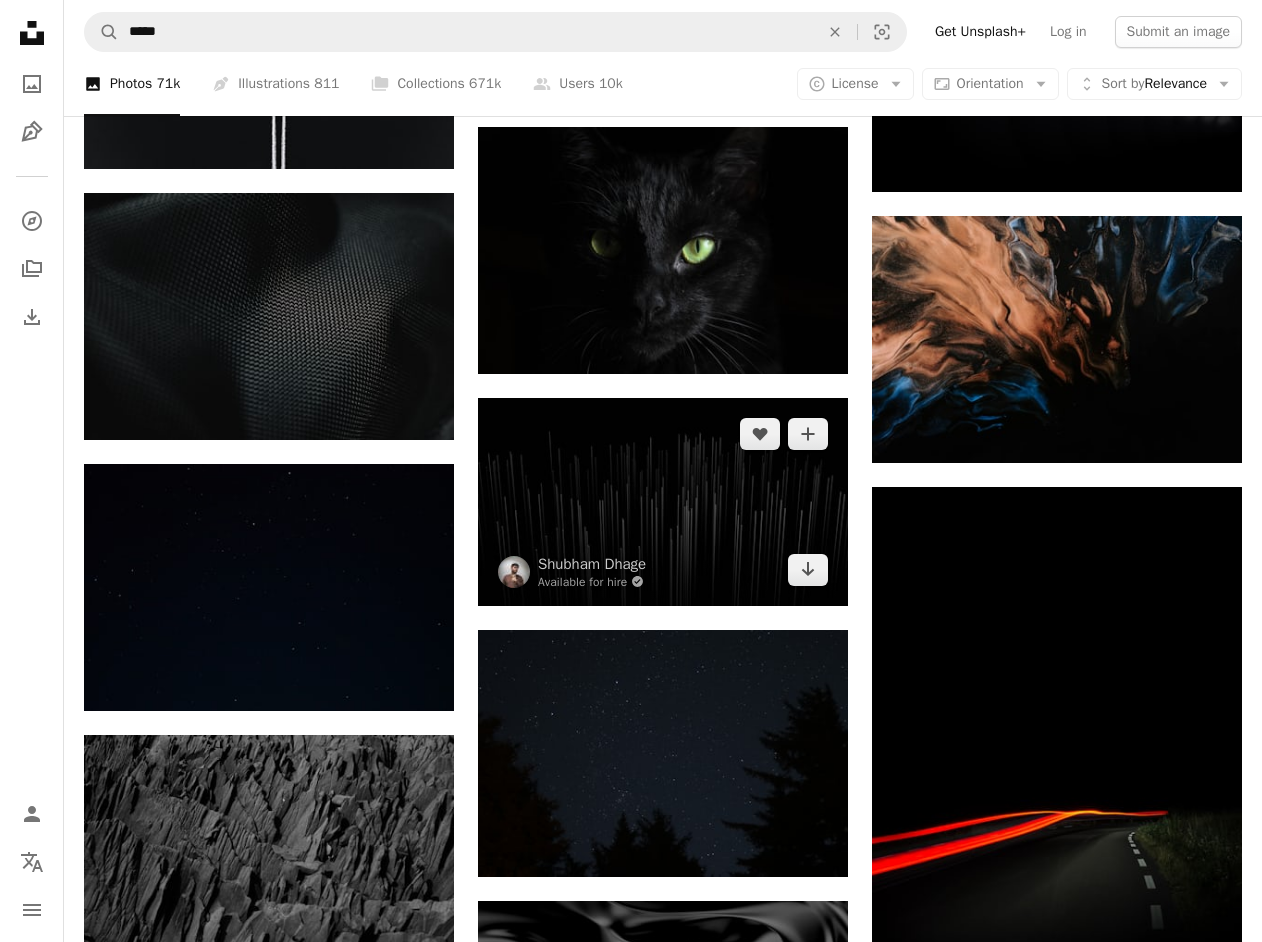 click at bounding box center [663, 502] 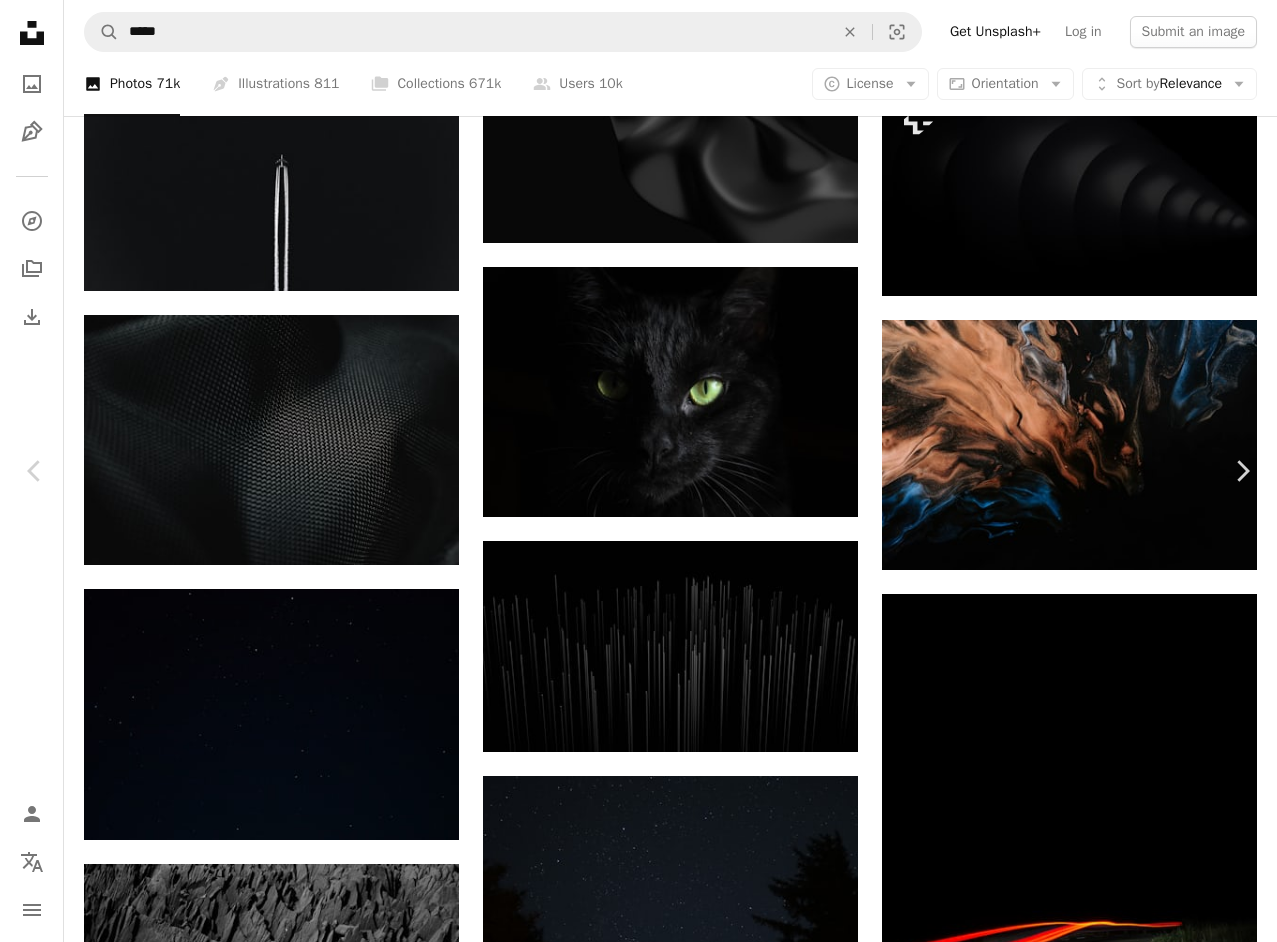 click on "Download free" at bounding box center [1082, 4076] 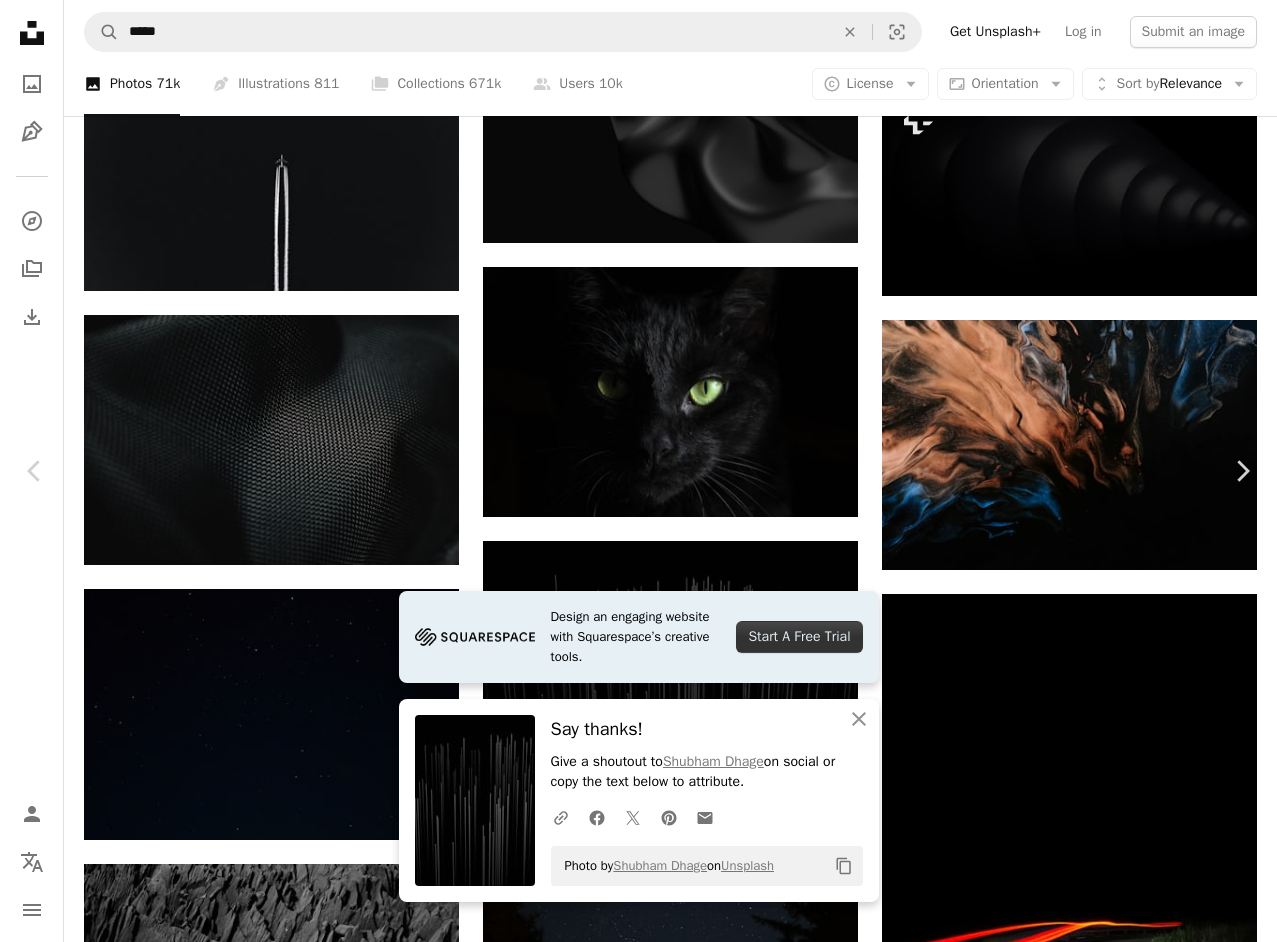 click on "An X shape" at bounding box center [20, 20] 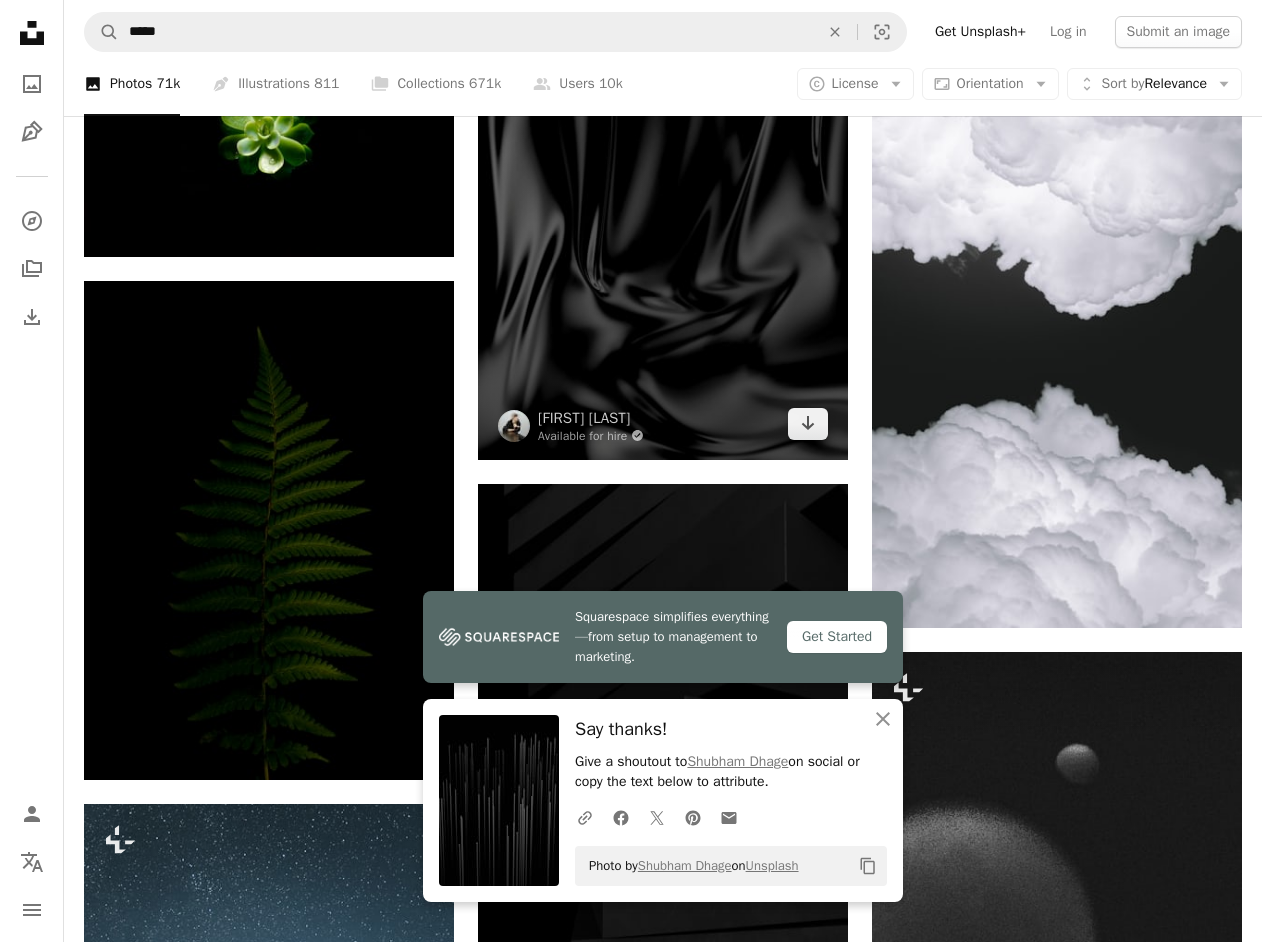 scroll, scrollTop: 12400, scrollLeft: 0, axis: vertical 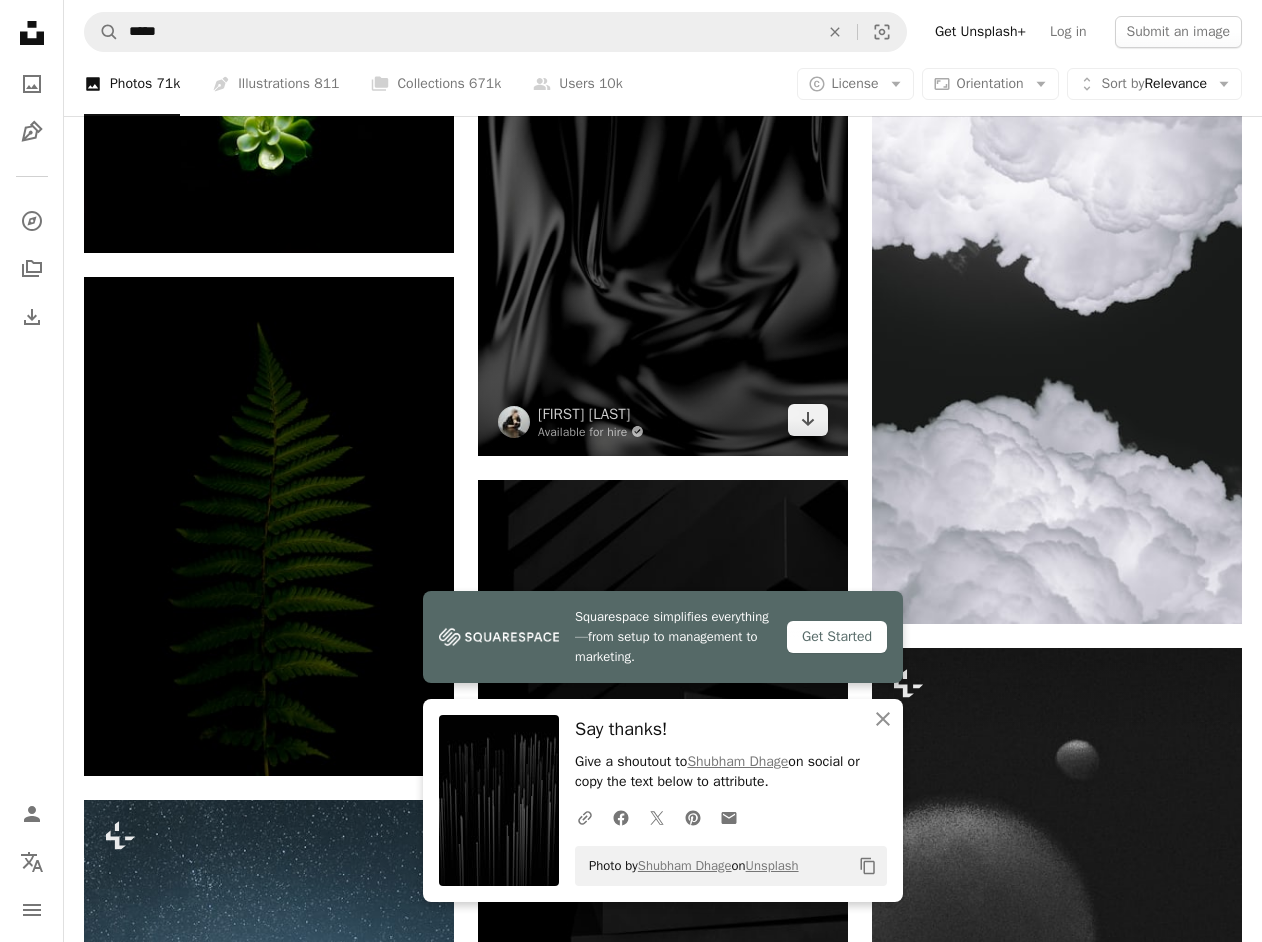 click at bounding box center [663, 178] 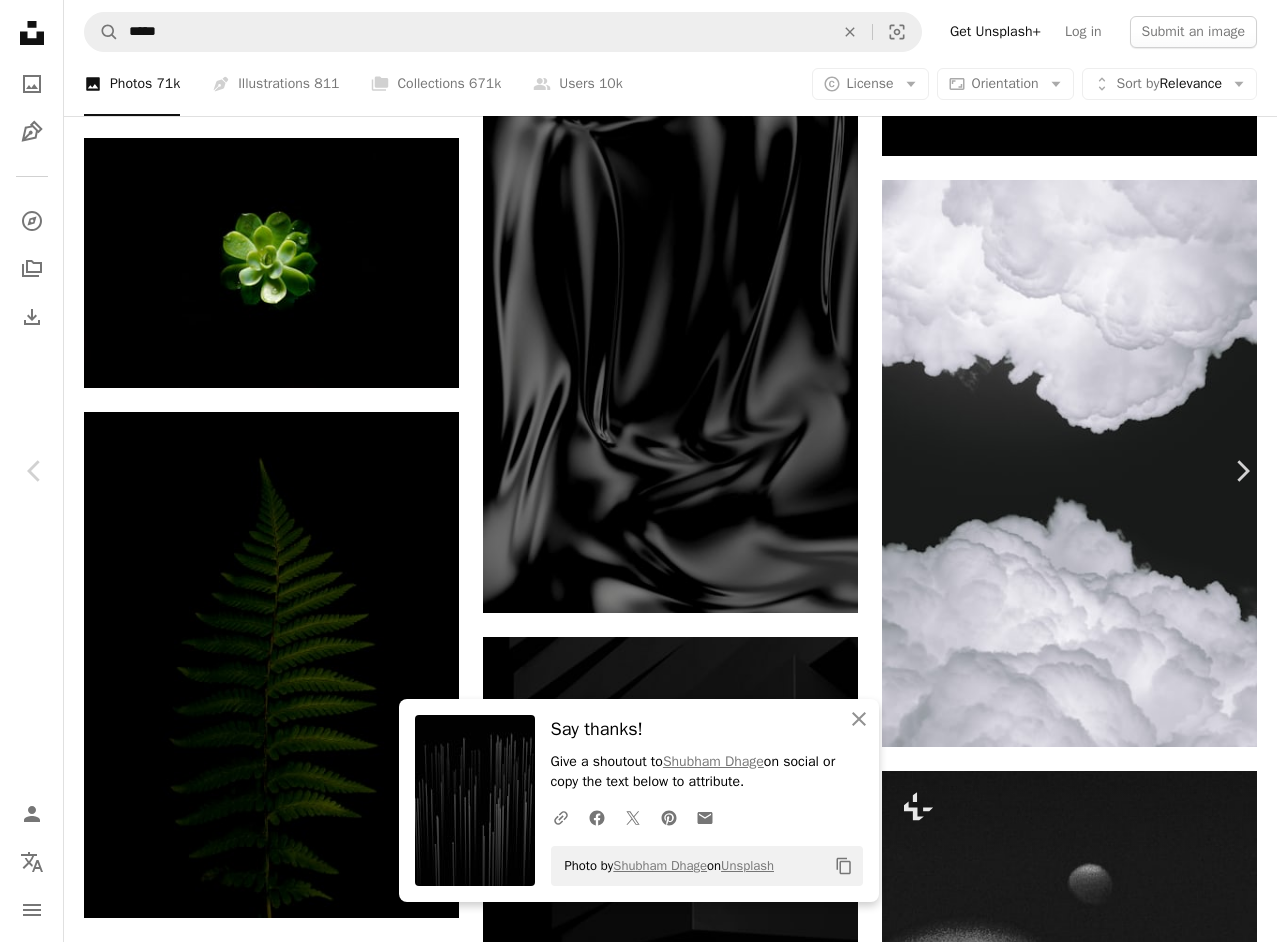 click on "Download free" at bounding box center (1082, 6130) 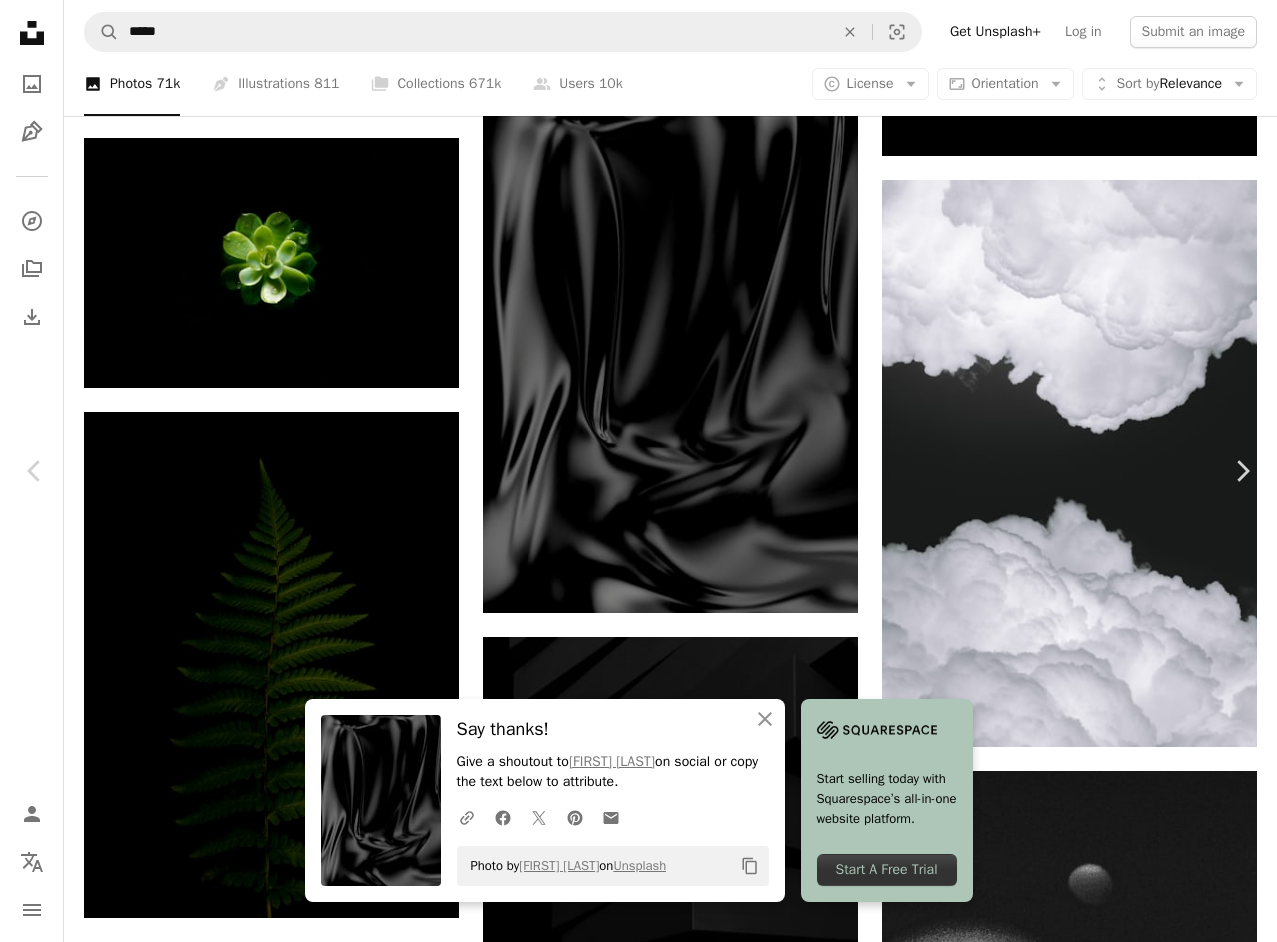 click on "An X shape" at bounding box center [20, 20] 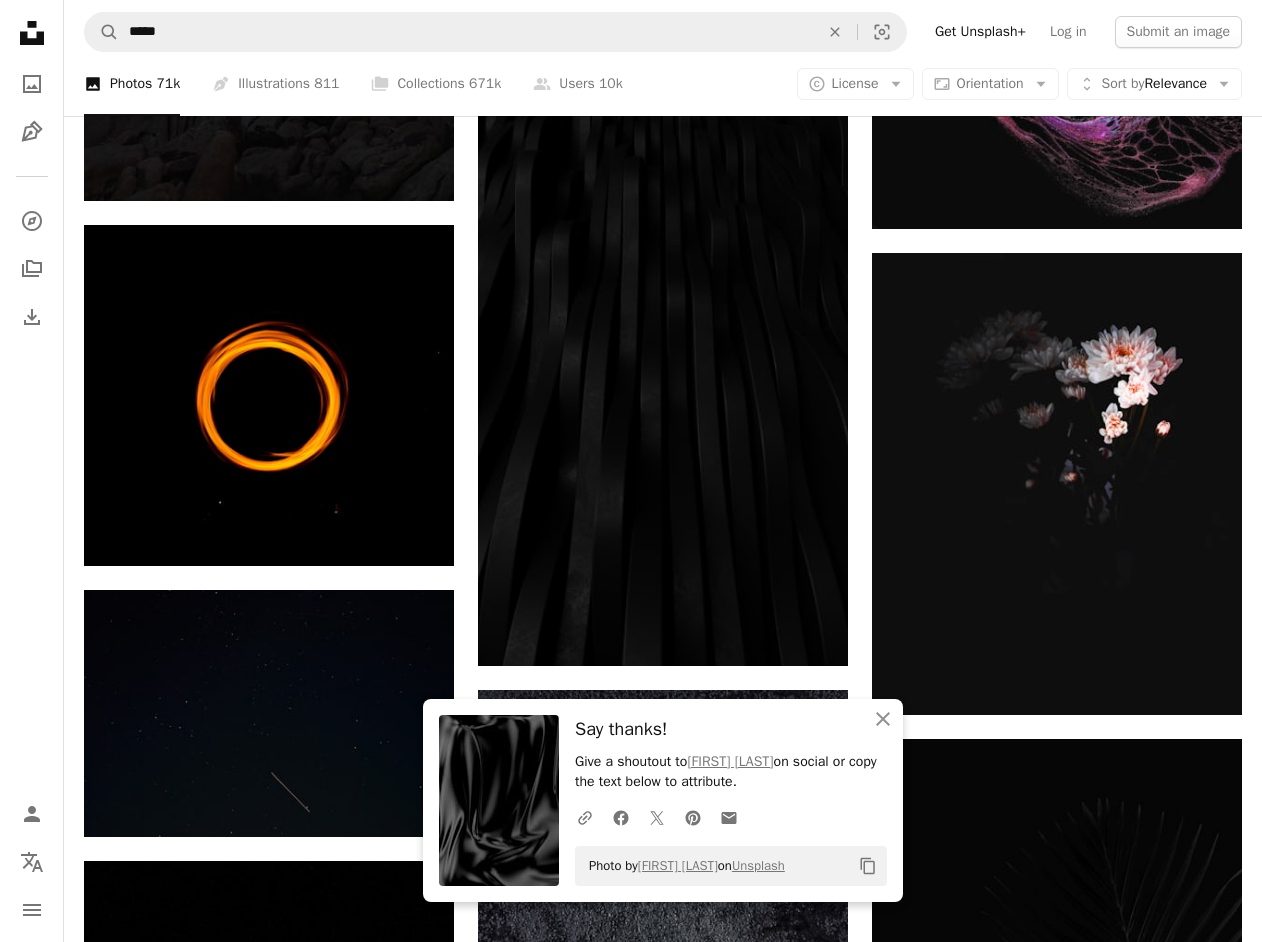 scroll, scrollTop: 13600, scrollLeft: 0, axis: vertical 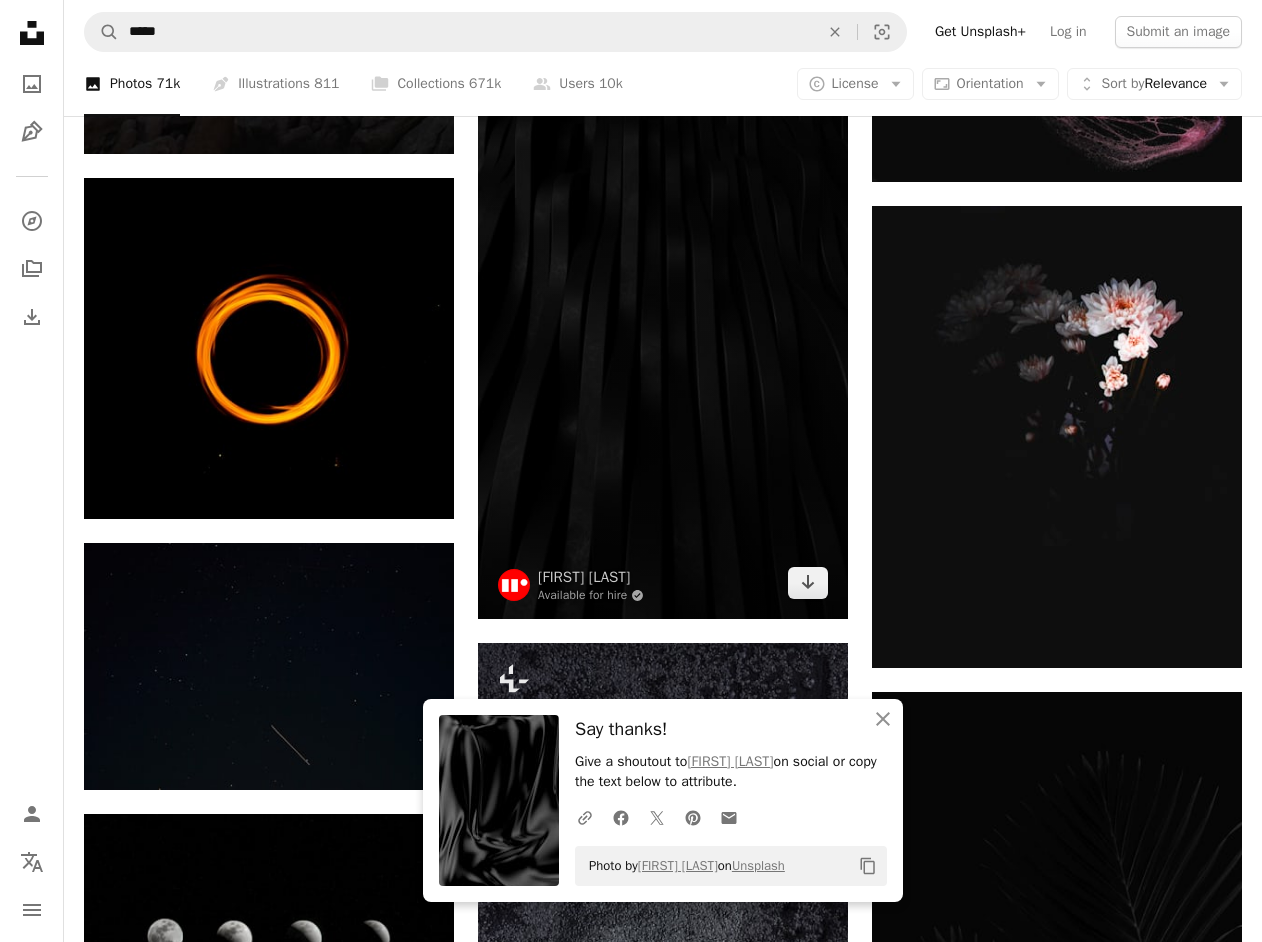 click at bounding box center [663, 290] 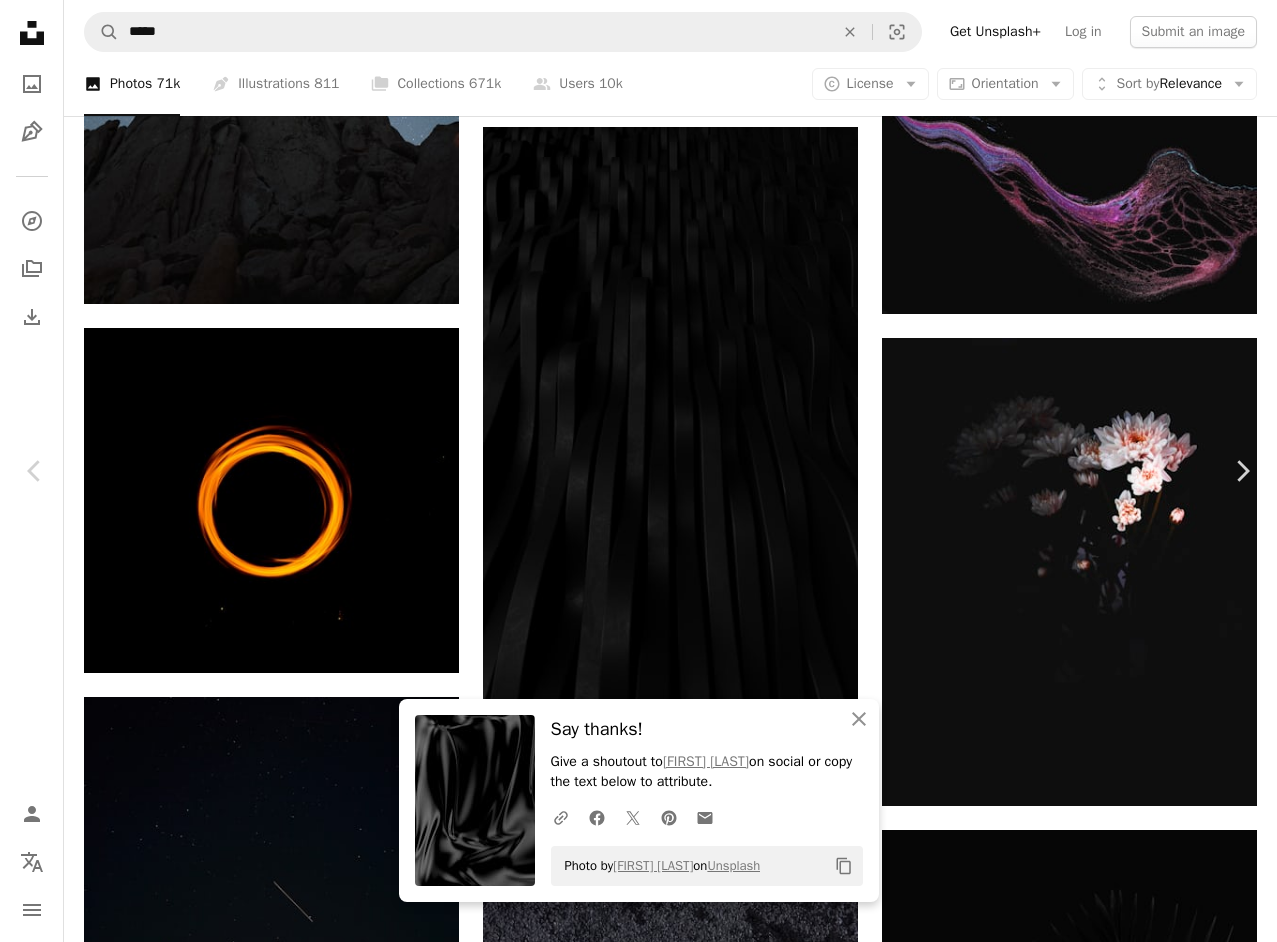 click on "Download free" at bounding box center (1082, 4930) 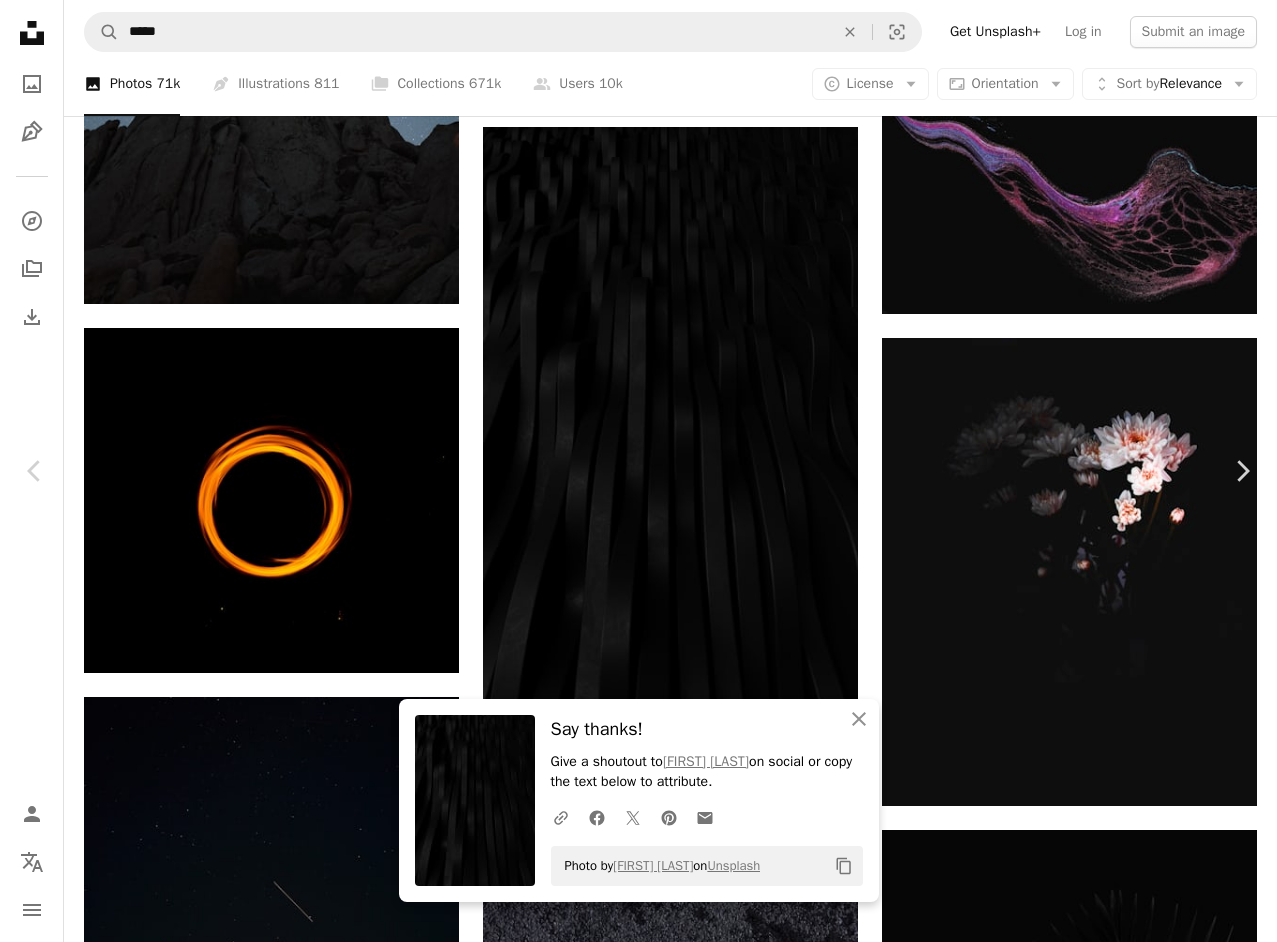 click on "An X shape" at bounding box center (20, 20) 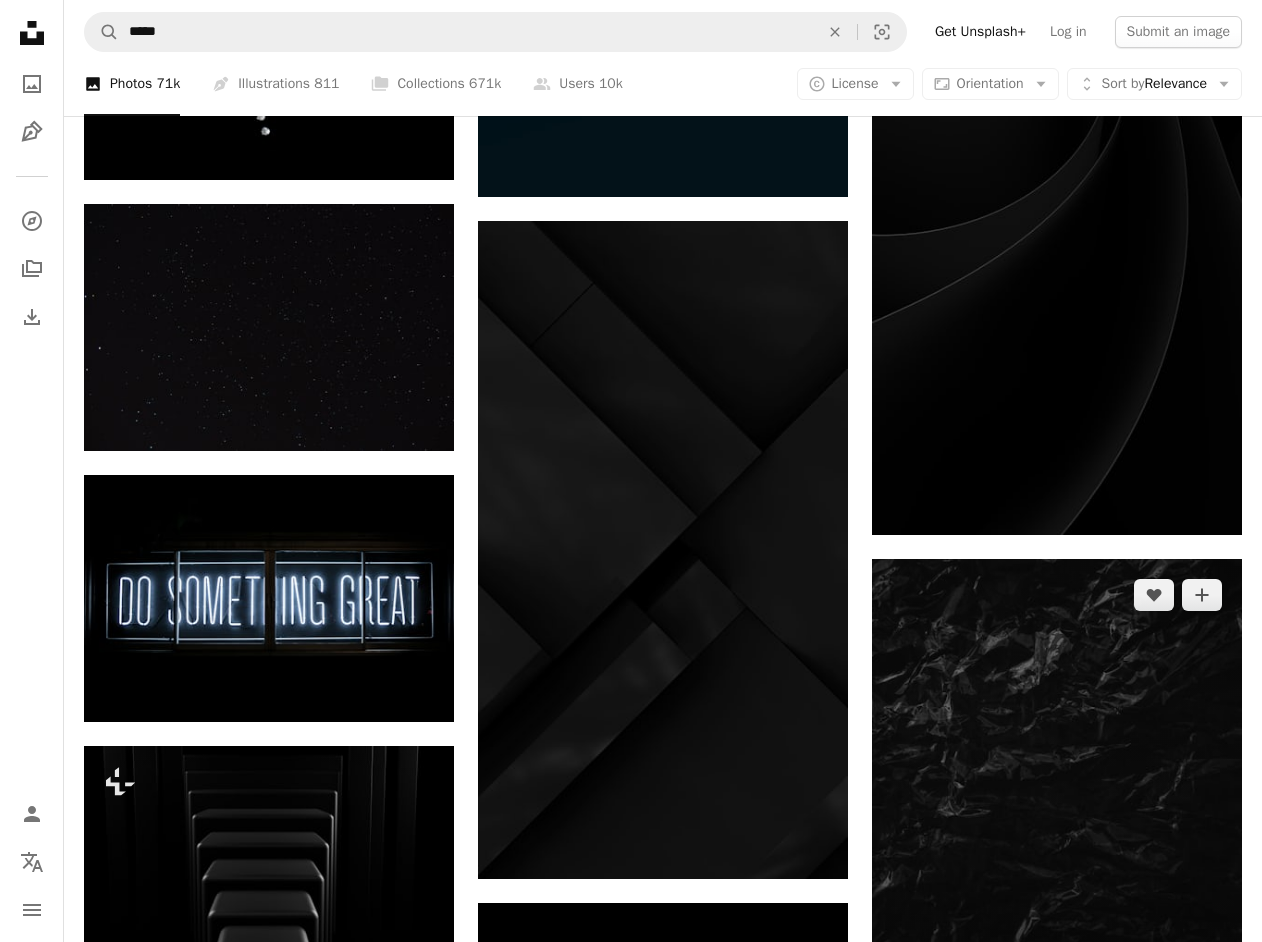 scroll, scrollTop: 17200, scrollLeft: 0, axis: vertical 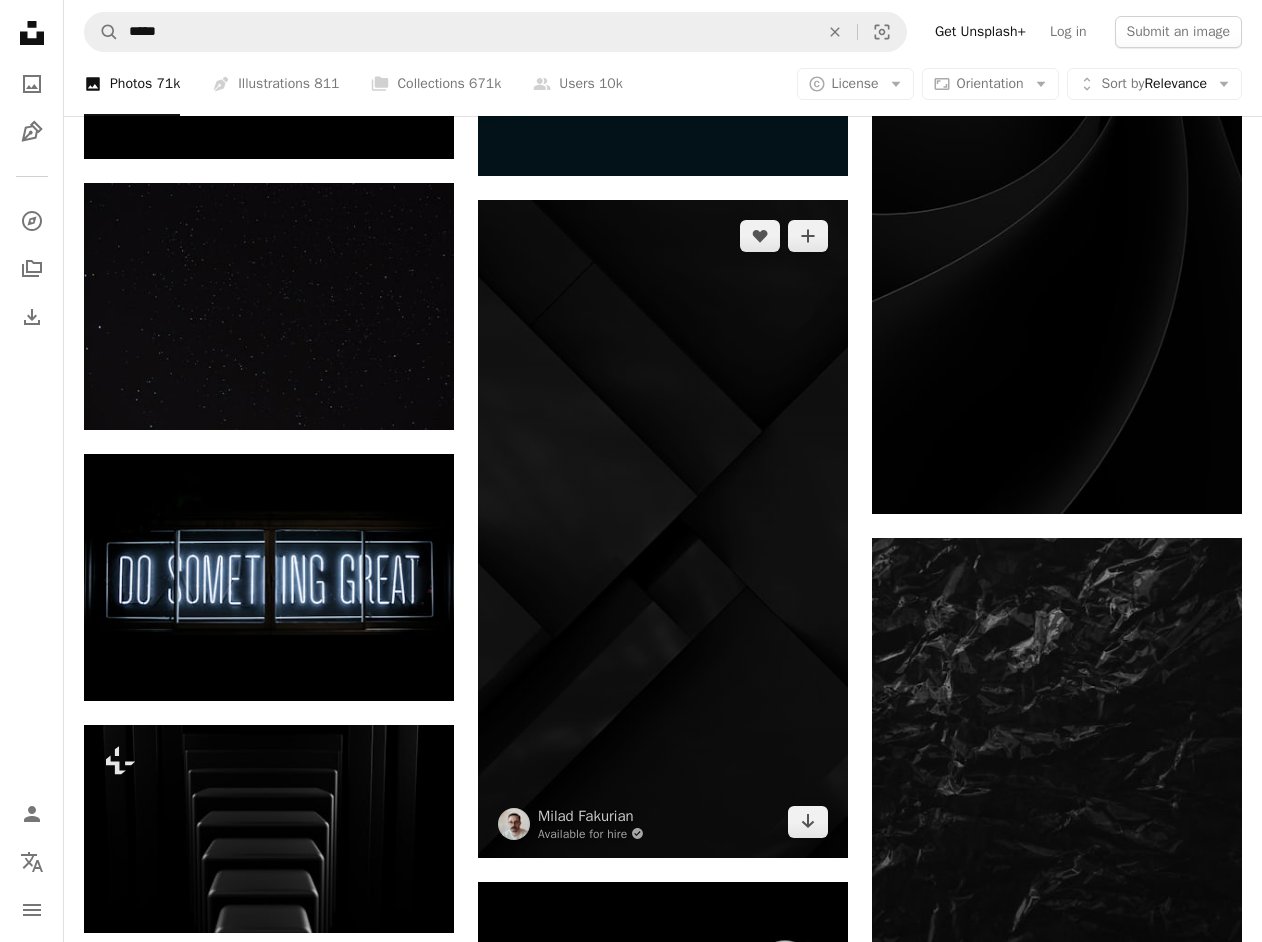 click at bounding box center [663, 529] 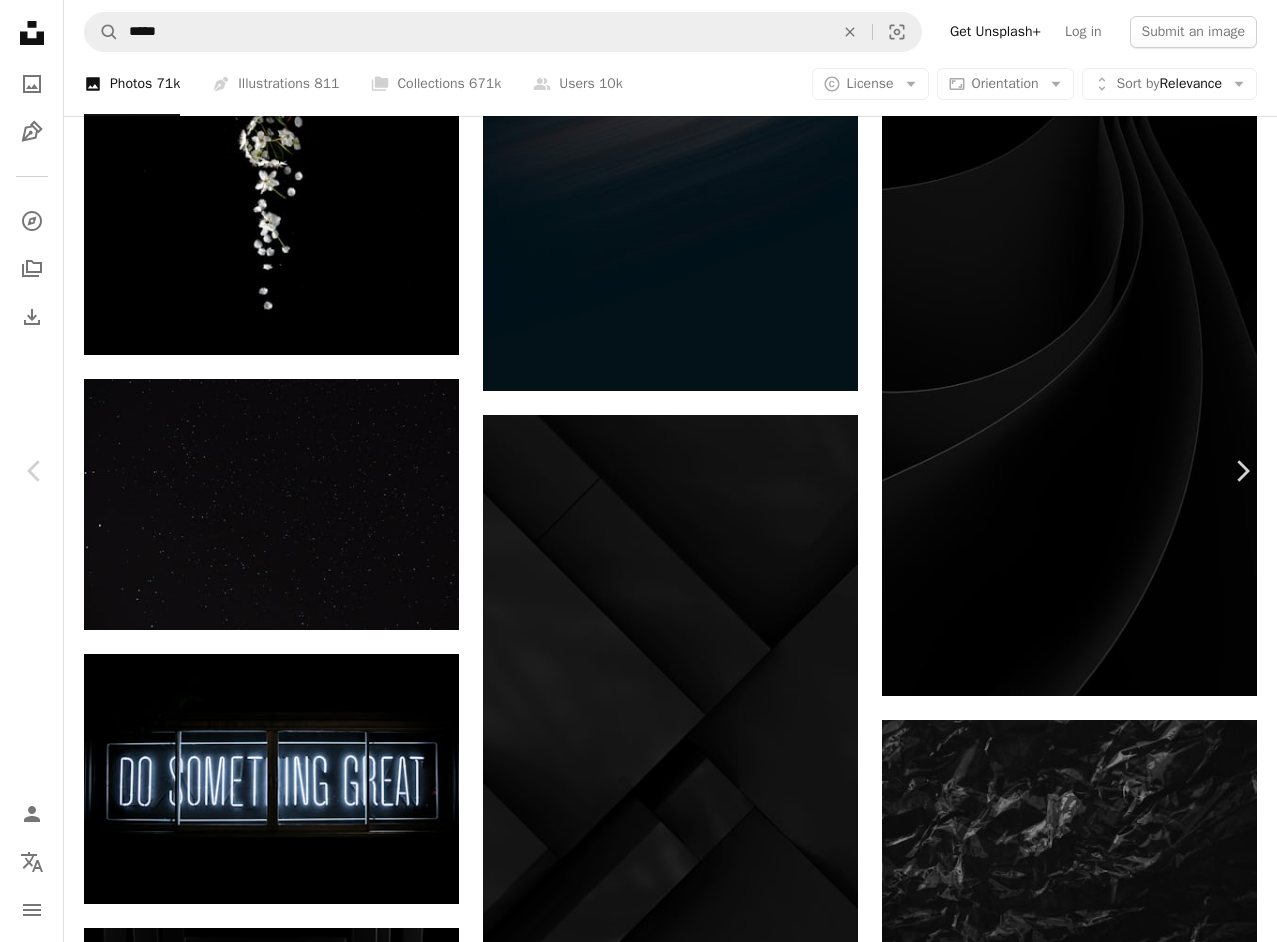 click on "An X shape" at bounding box center (20, 20) 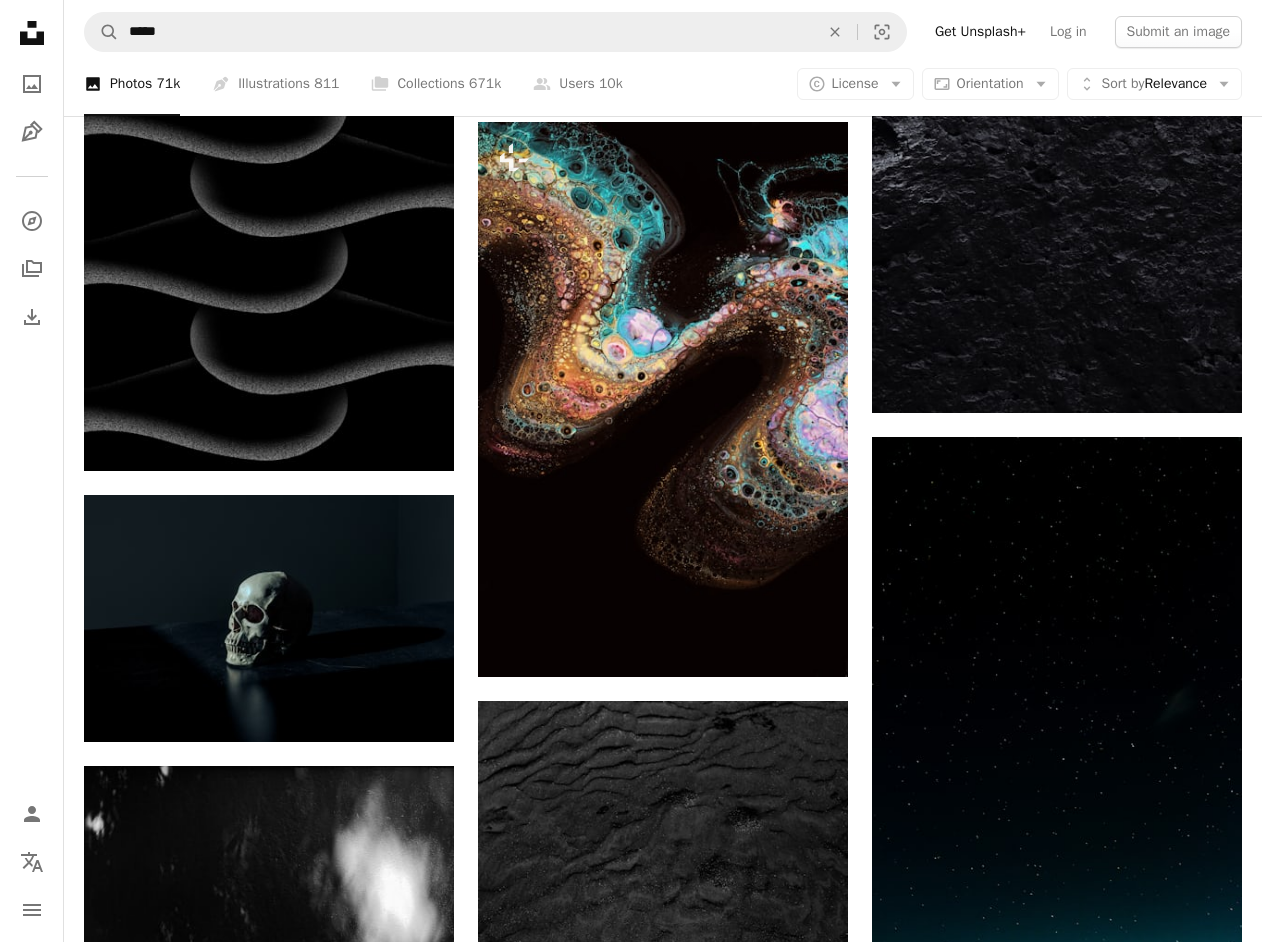 scroll, scrollTop: 30100, scrollLeft: 0, axis: vertical 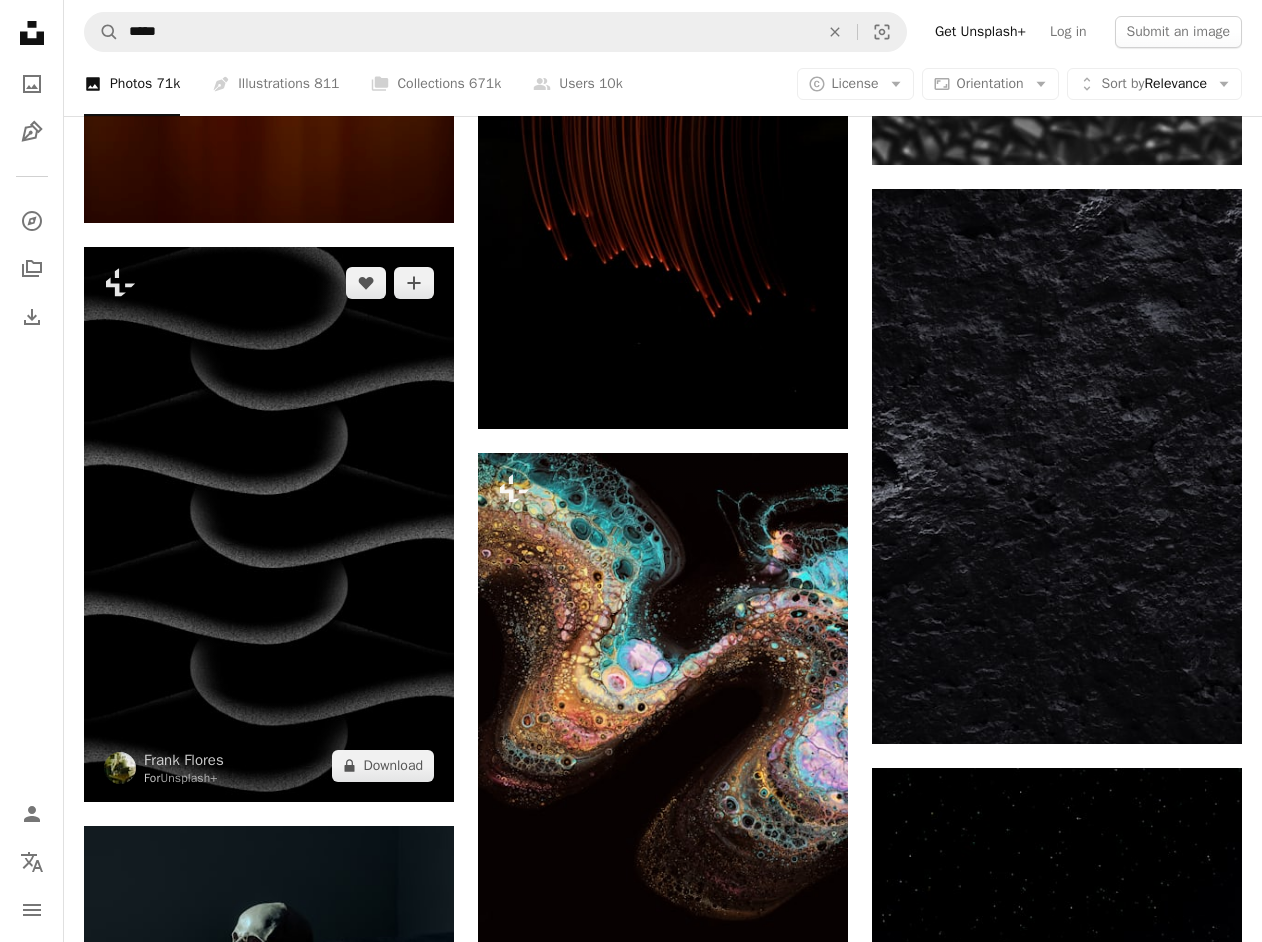 click at bounding box center [269, 524] 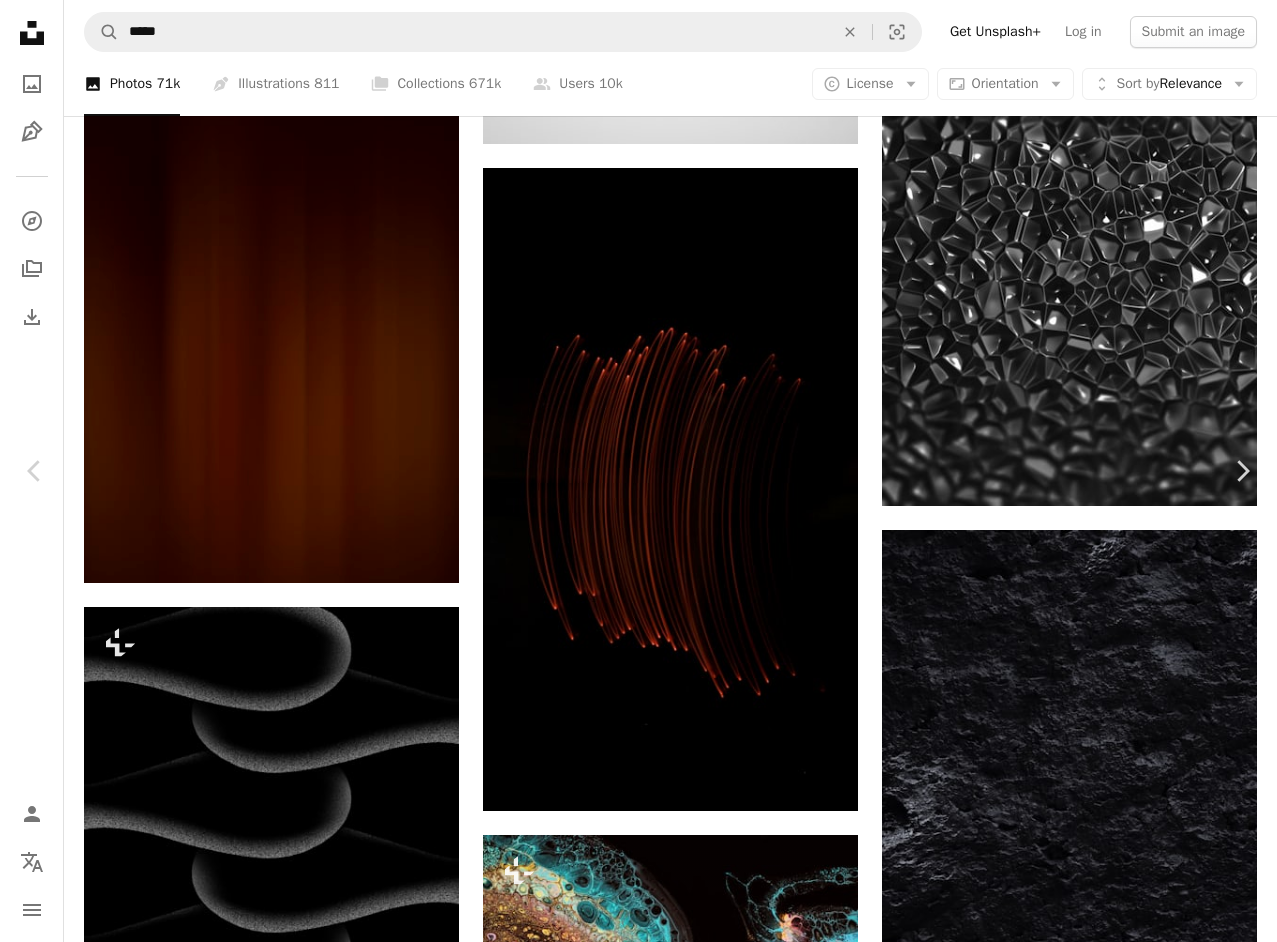 click on "An X shape" at bounding box center (20, 20) 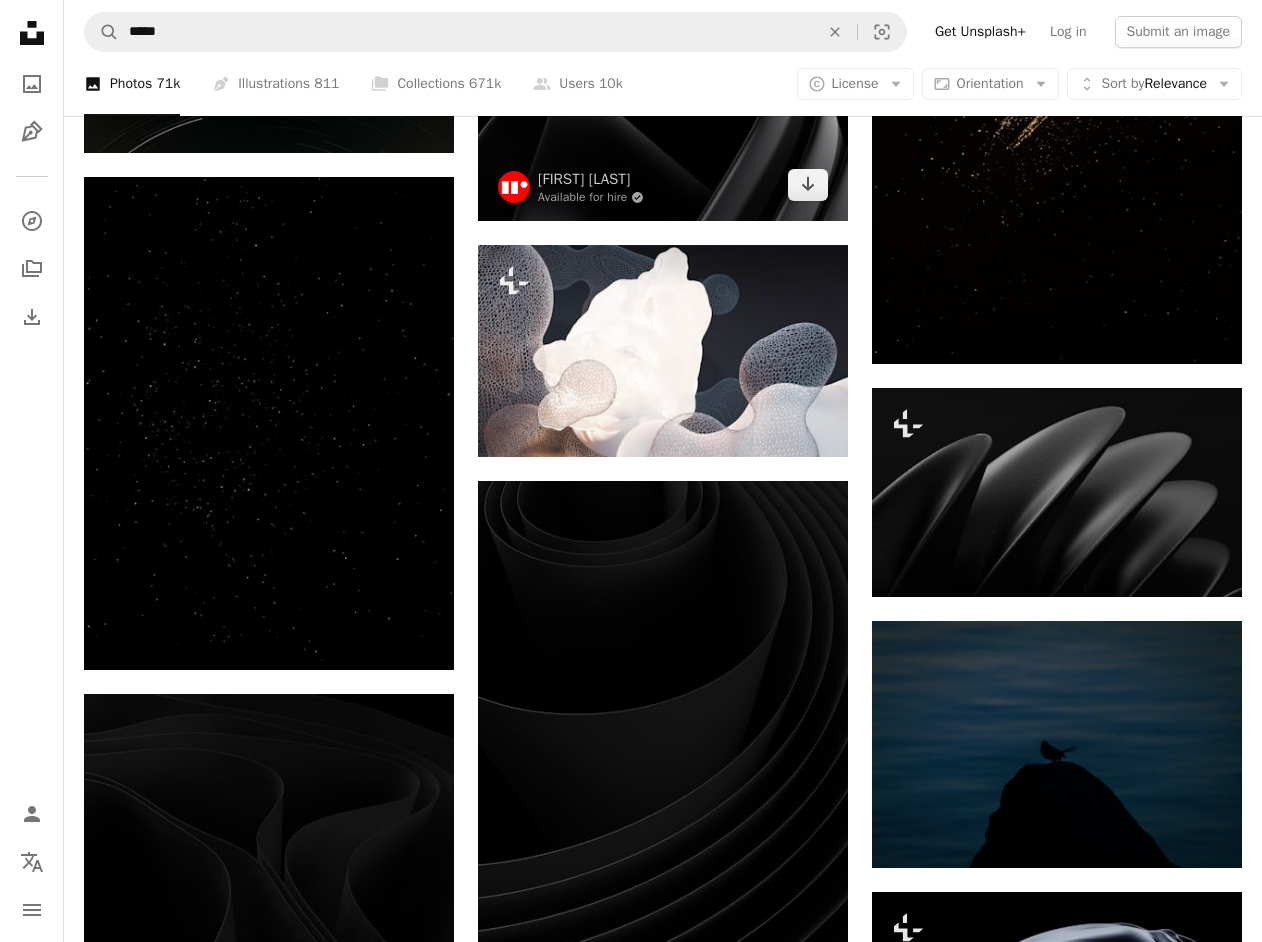 scroll, scrollTop: 32700, scrollLeft: 0, axis: vertical 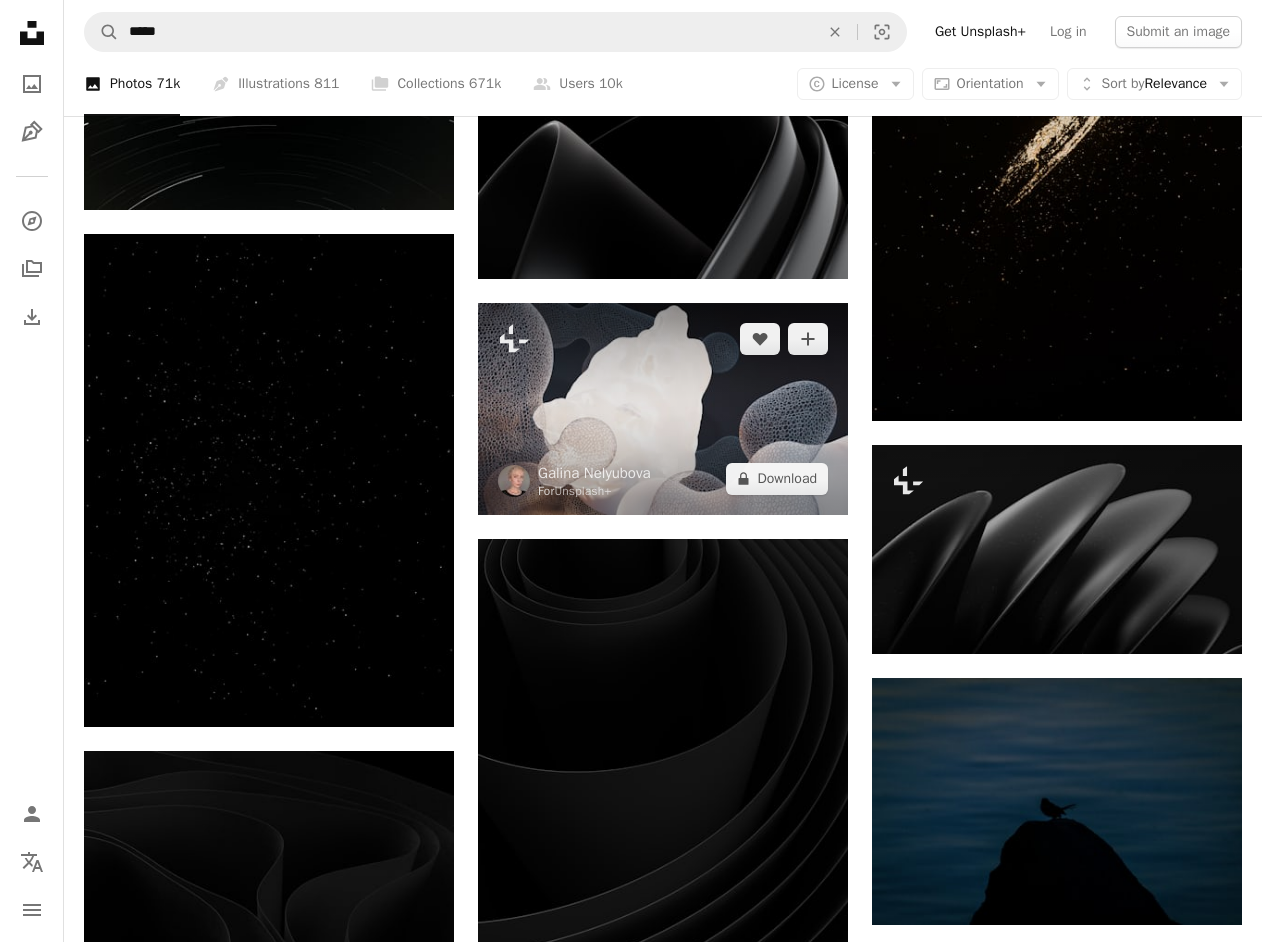 click at bounding box center (663, 409) 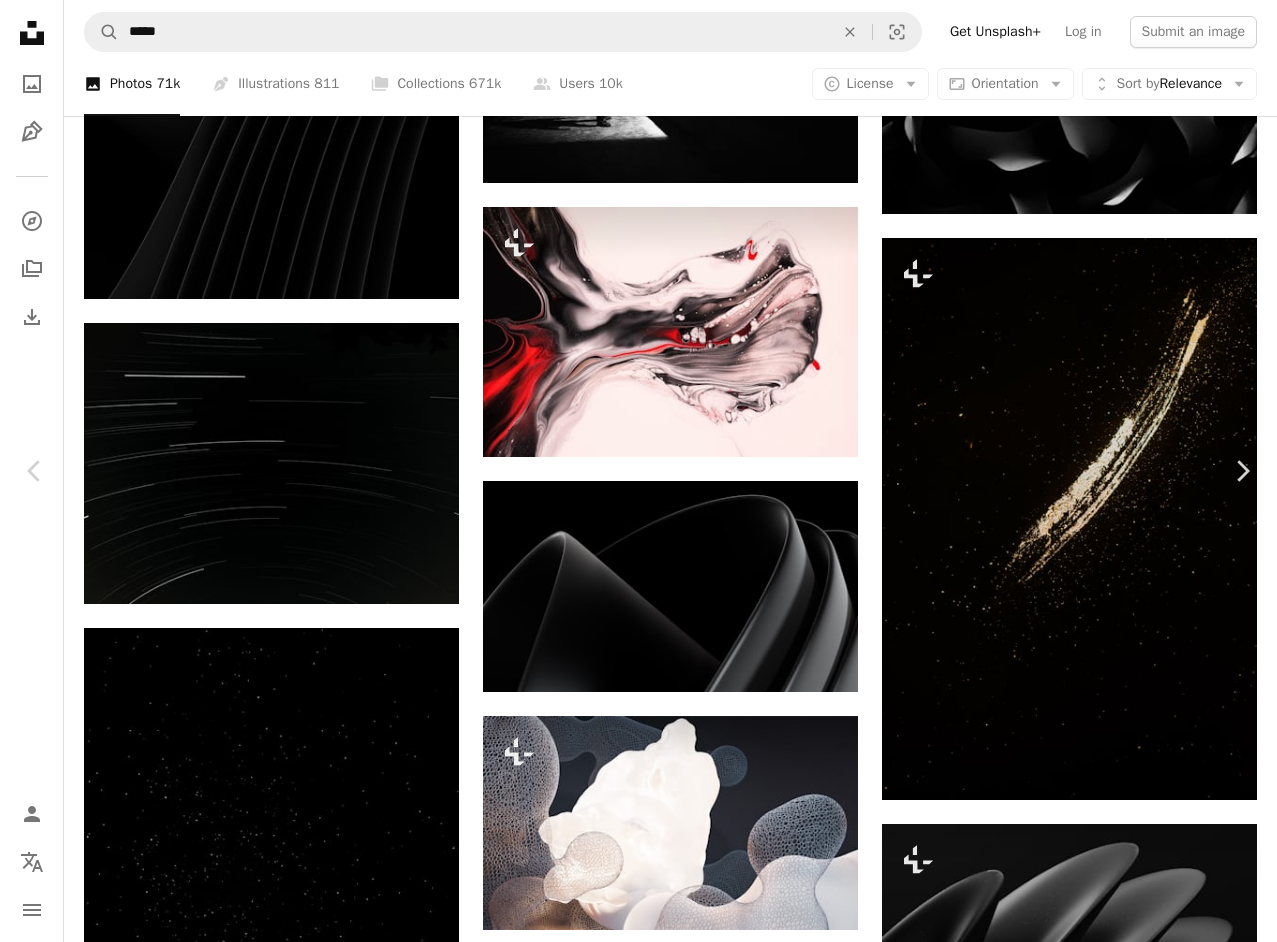 click on "An X shape" at bounding box center [20, 20] 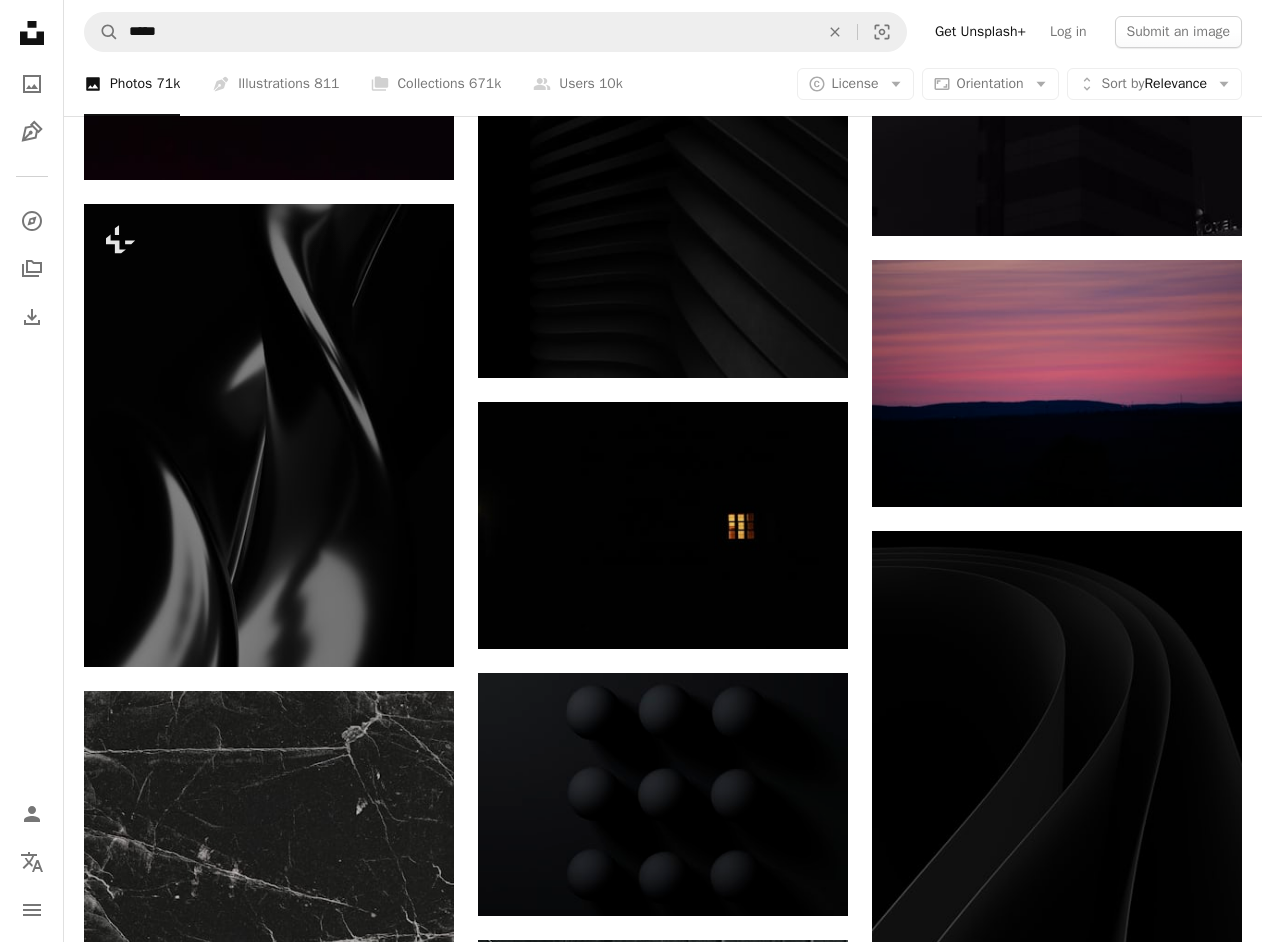 scroll, scrollTop: 34700, scrollLeft: 0, axis: vertical 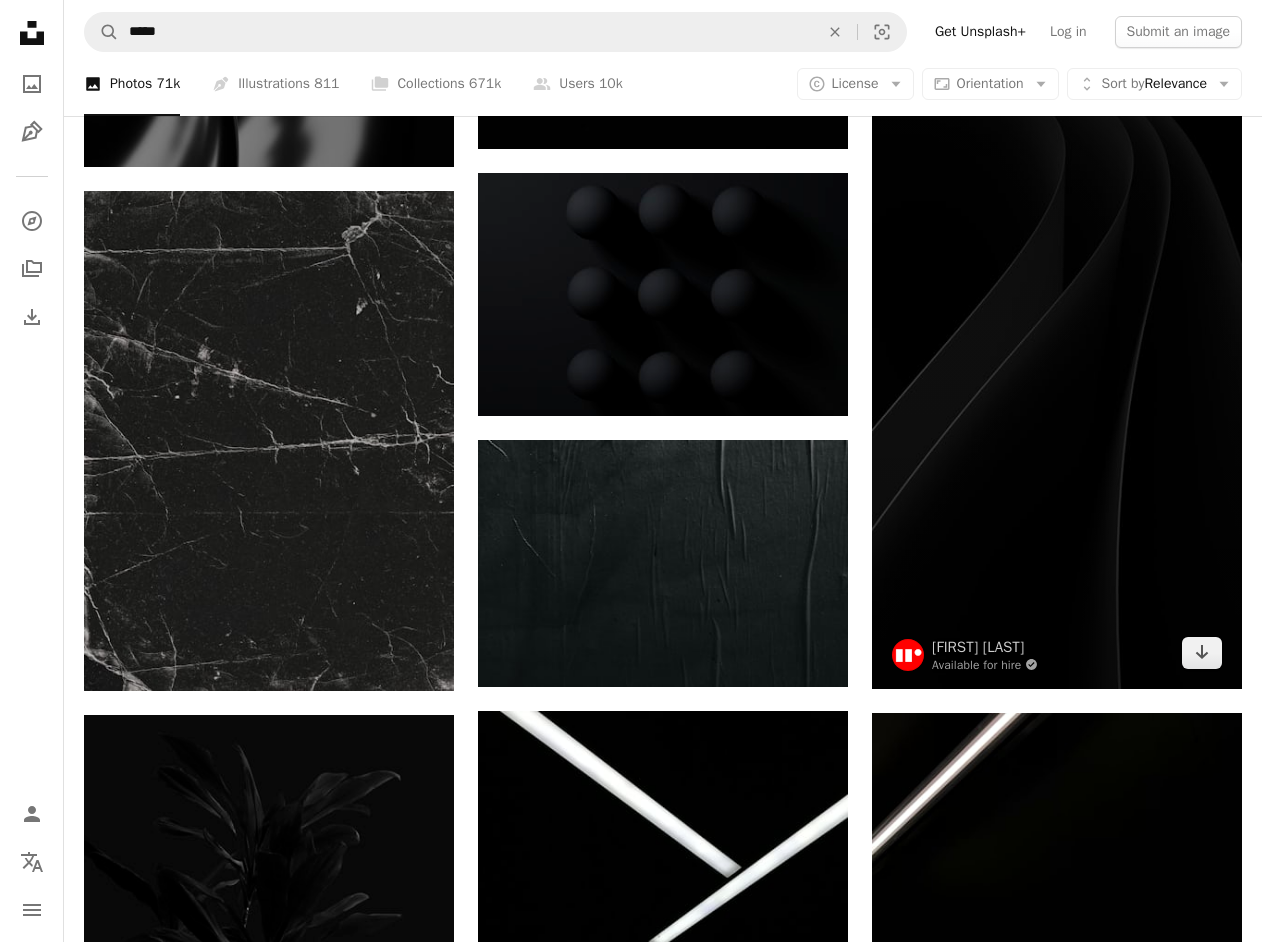 click at bounding box center [1057, 360] 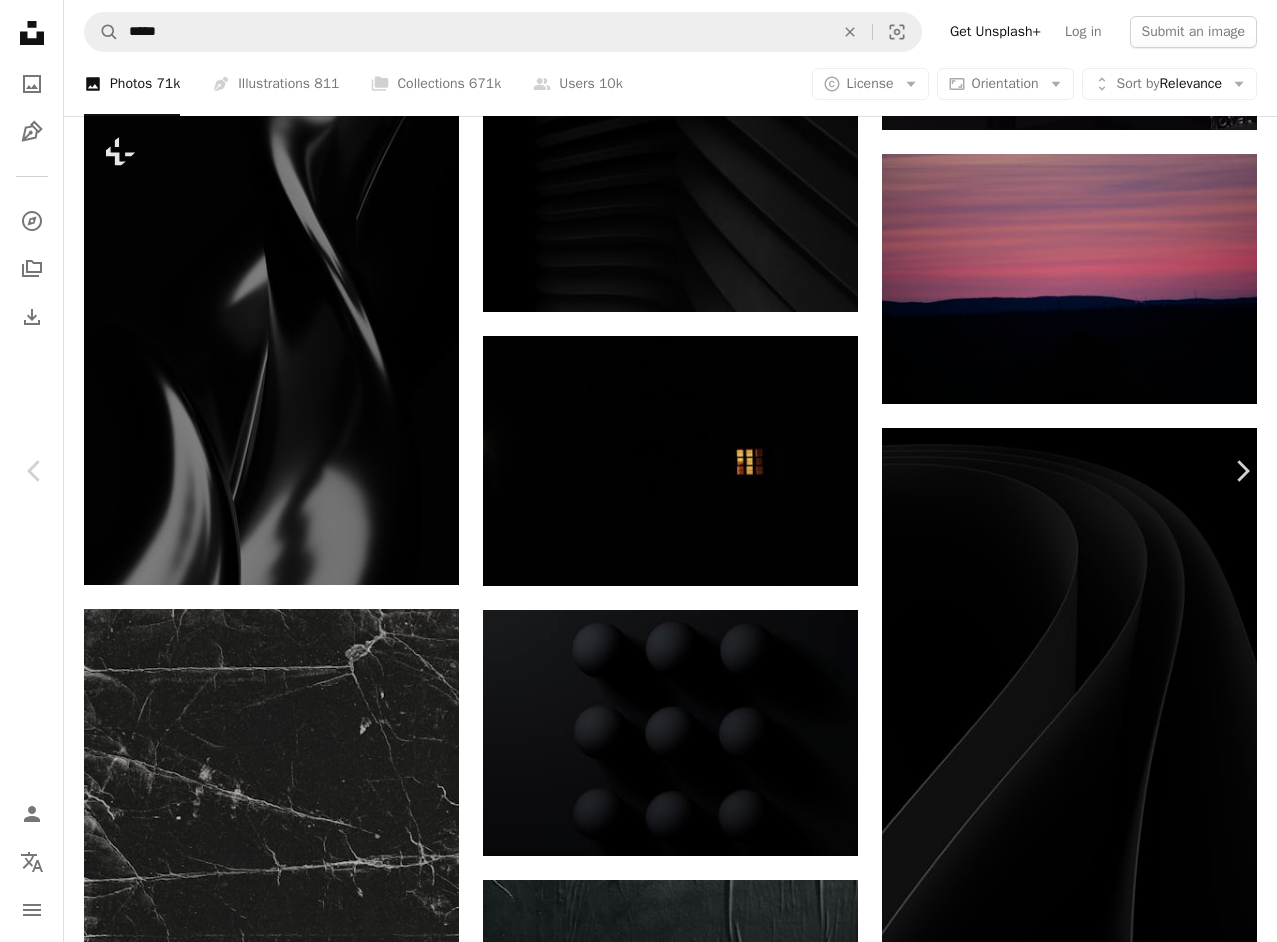 click on "Download free" at bounding box center (1082, 5850) 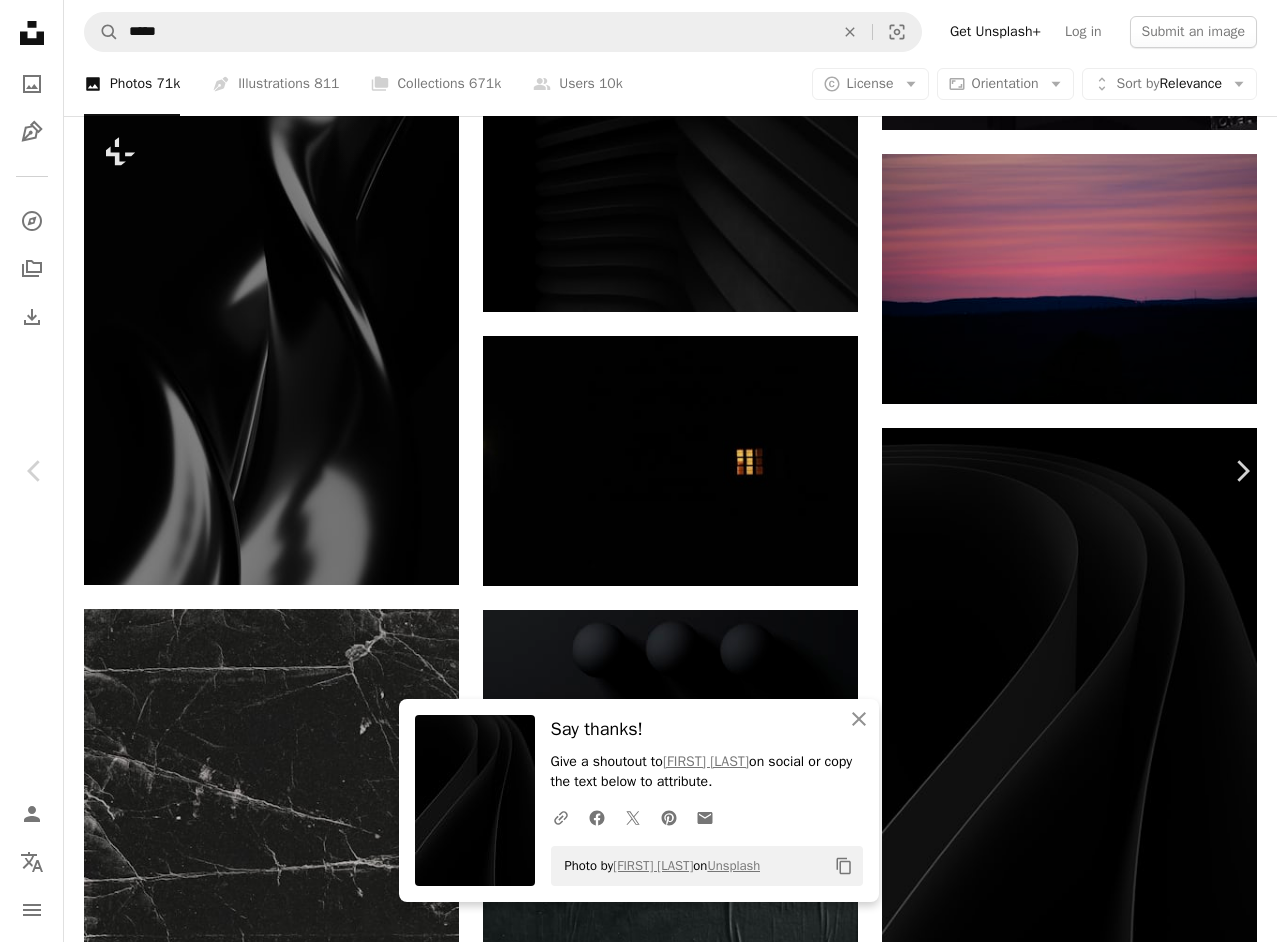 click on "An X shape Chevron left Chevron right An X shape Close Say thanks! Give a shoutout to  [FIRST] [LAST]  on social or copy the text below to attribute. A URL sharing icon (chains) Facebook icon X (formerly Twitter) icon Pinterest icon An envelope Photo by  [FIRST] [LAST]  on  Unsplash
Copy content [FIRST] [LAST] Available for hire A checkmark inside of a circle A heart A plus sign Download free Chevron down Zoom in Views 7,917,009 Downloads 70,445 Featured in Photos ,  Textures ,  3D Renders A forward-right arrow Share Info icon Info More Actions Abstract waves. Calendar outlined Published on  [MONTH] [DAY], [YEAR] Safety Free to use under the  Unsplash License wallpaper background abstract texture art black dark rose light minimal minimalist shape minimalistic geometry geometric shape 3d shape geometric art 3d geometry Free stock photos Browse premium related images on iStock  |  Save 20% with code UNSPLASH20 View more on iStock  ↗ Related images A heart A plus sign [FIRST] [LAST] Available for hire" at bounding box center [638, 6274] 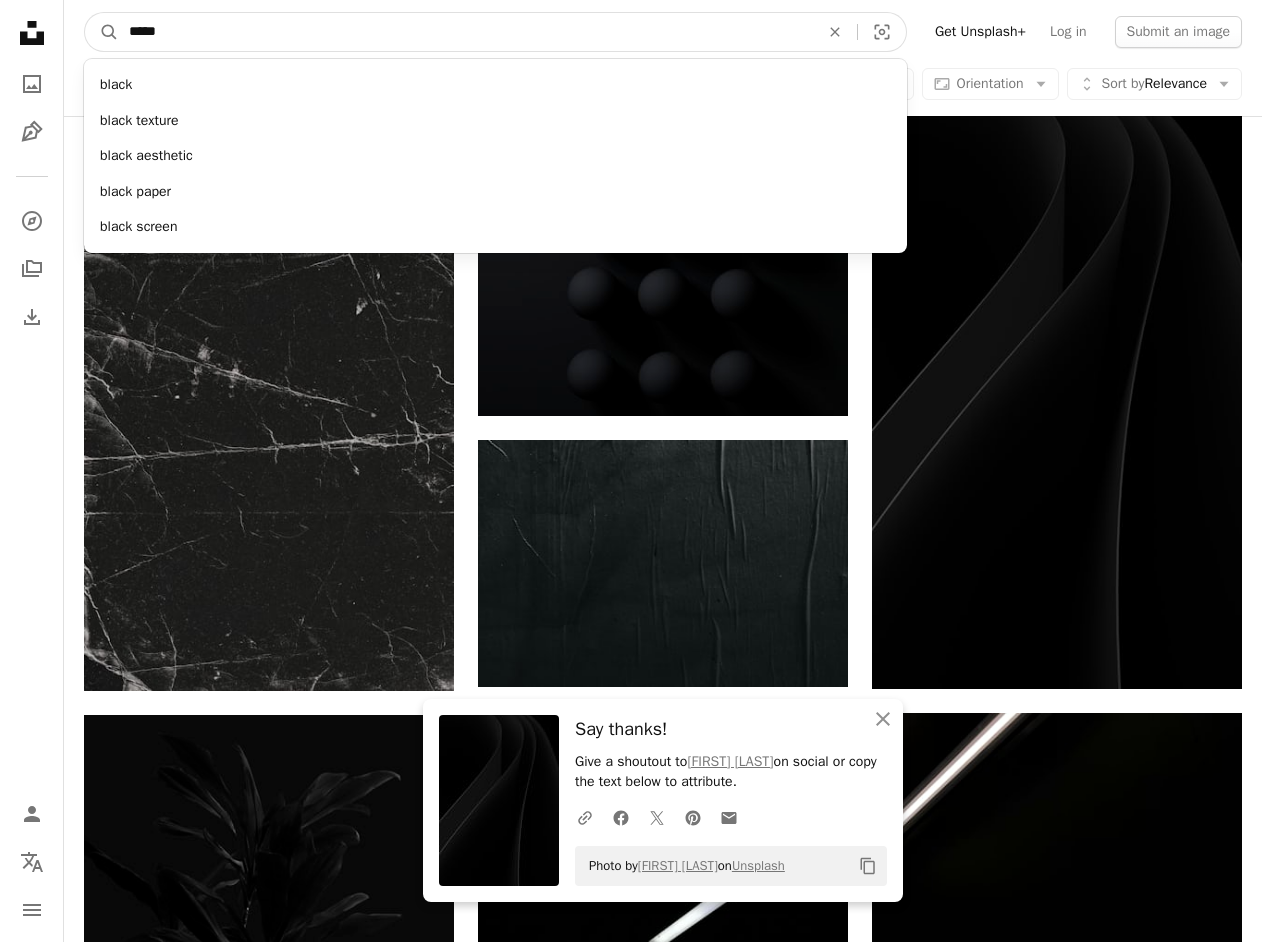 drag, startPoint x: 707, startPoint y: 37, endPoint x: 131, endPoint y: 46, distance: 576.0703 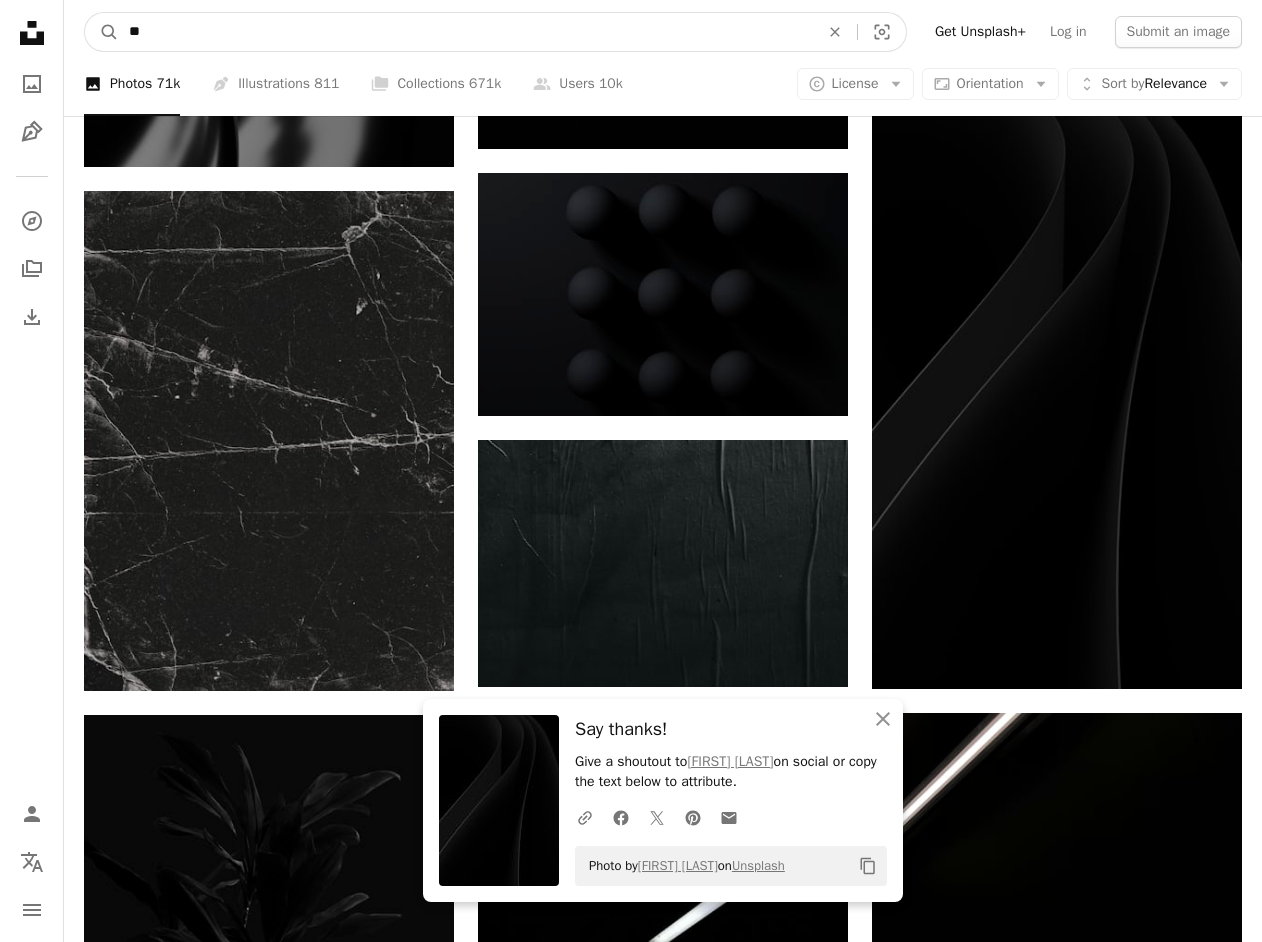 type on "**" 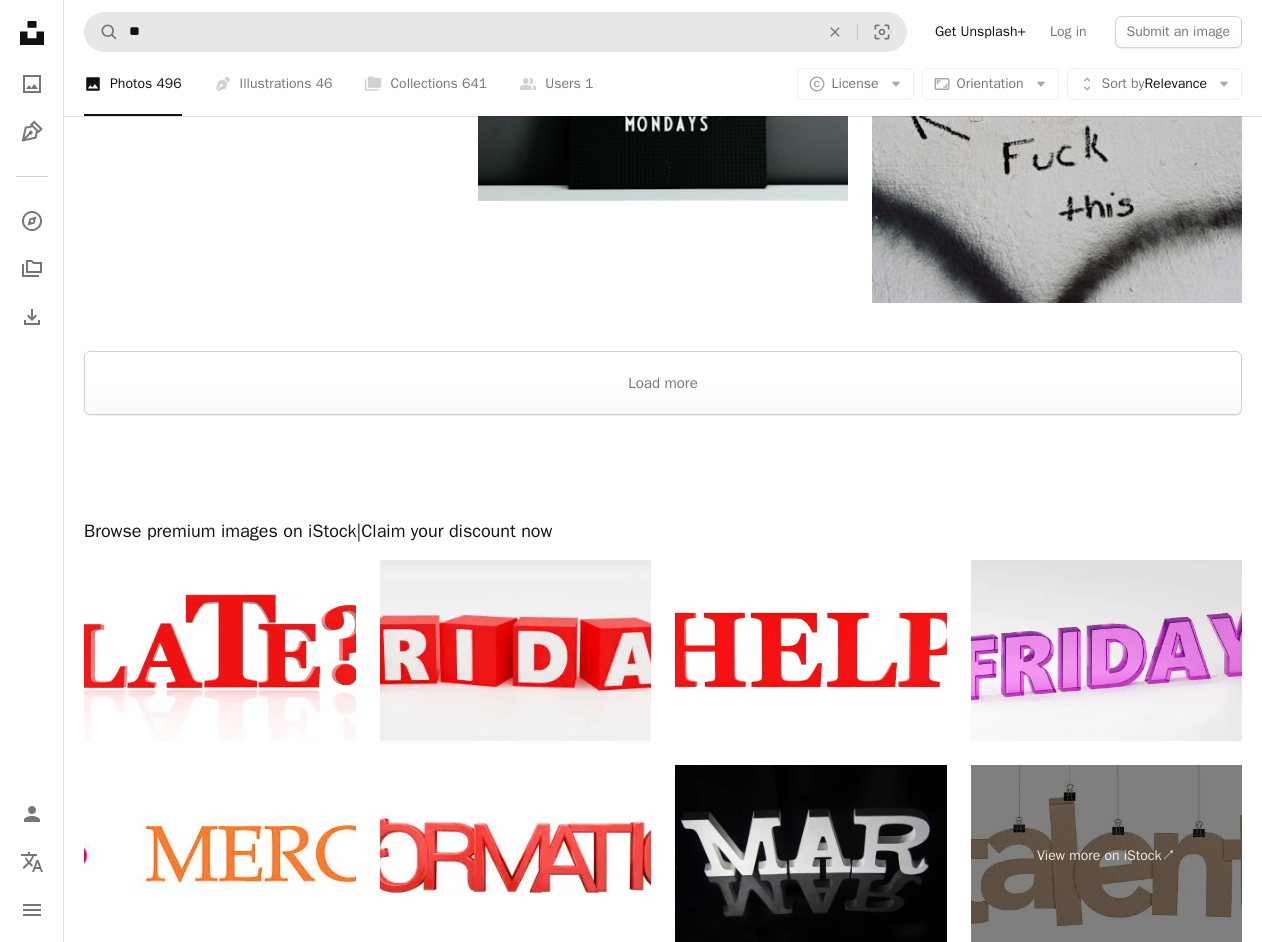 scroll, scrollTop: 3100, scrollLeft: 0, axis: vertical 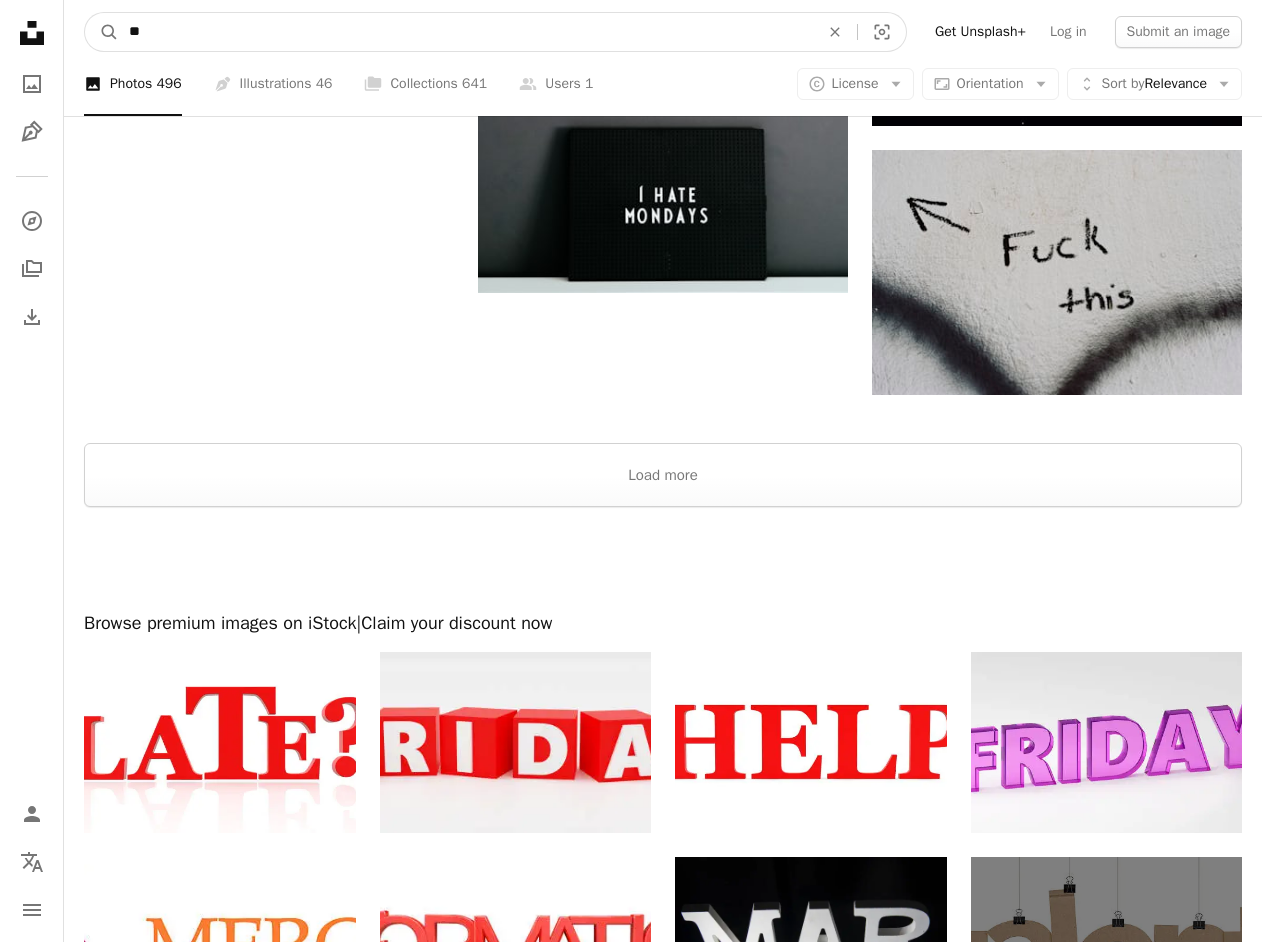 drag, startPoint x: 313, startPoint y: 25, endPoint x: -111, endPoint y: 53, distance: 424.92352 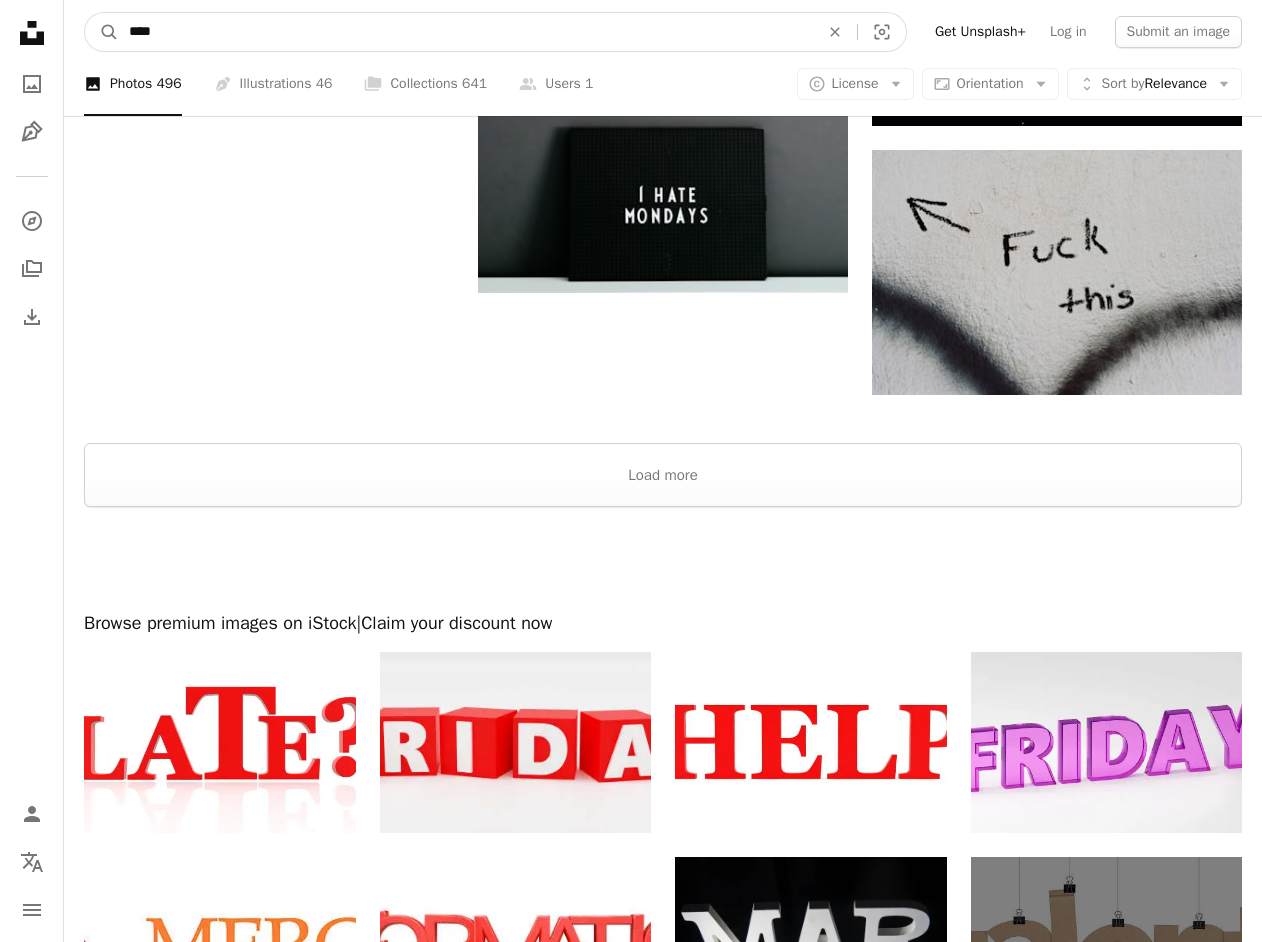 click on "A magnifying glass" at bounding box center (102, 32) 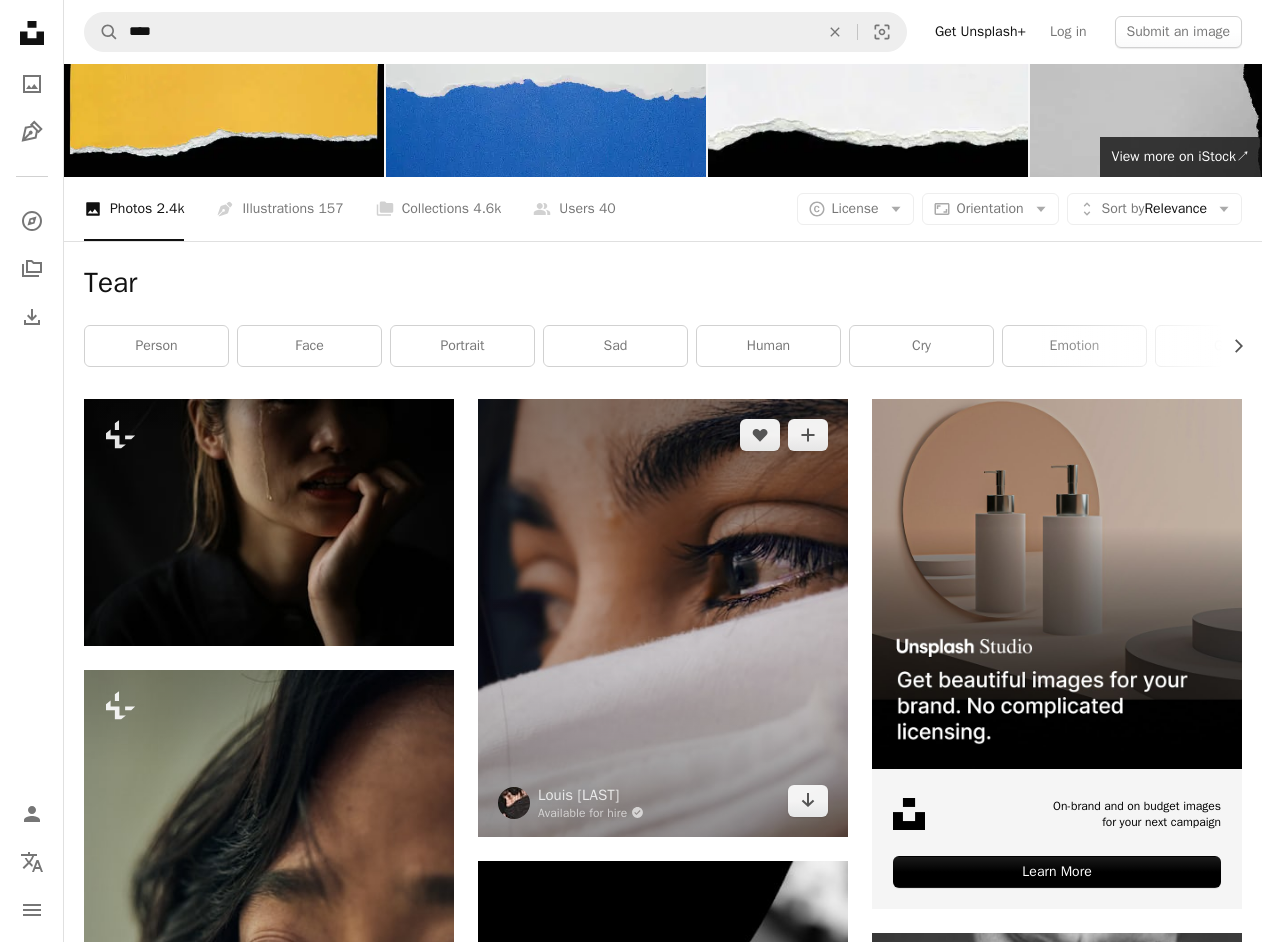 scroll, scrollTop: 0, scrollLeft: 0, axis: both 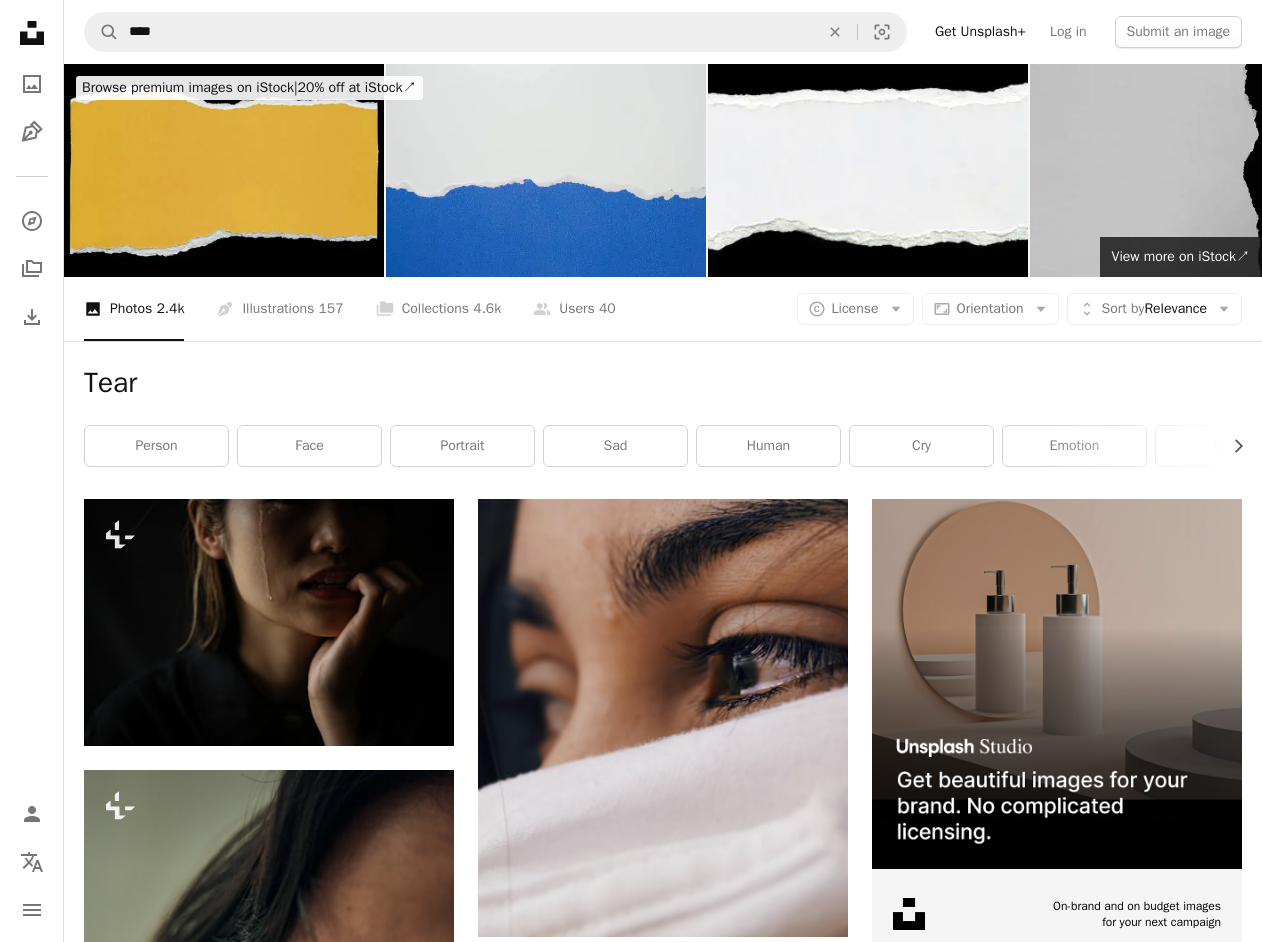 click at bounding box center [224, 170] 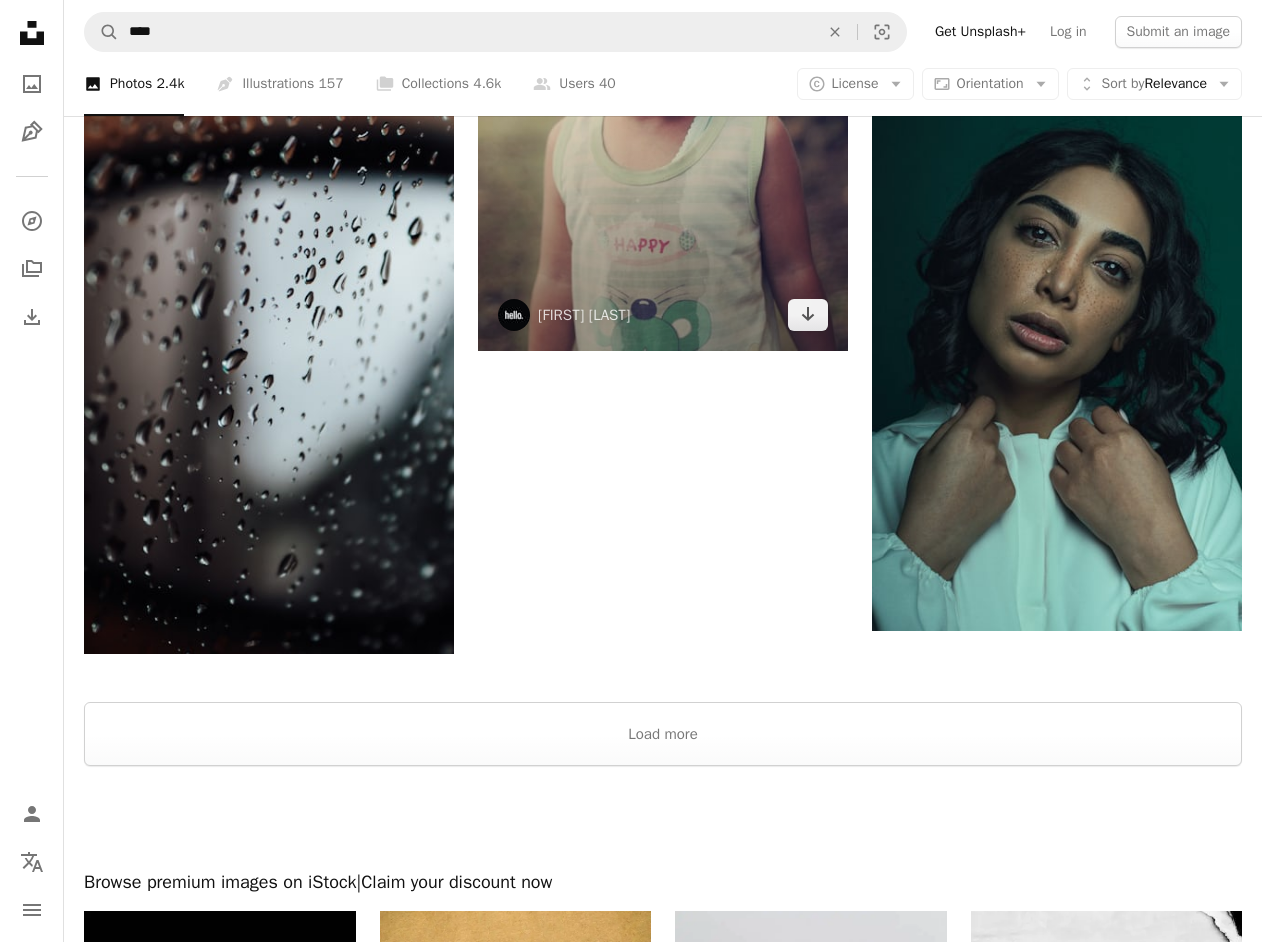 scroll, scrollTop: 2800, scrollLeft: 0, axis: vertical 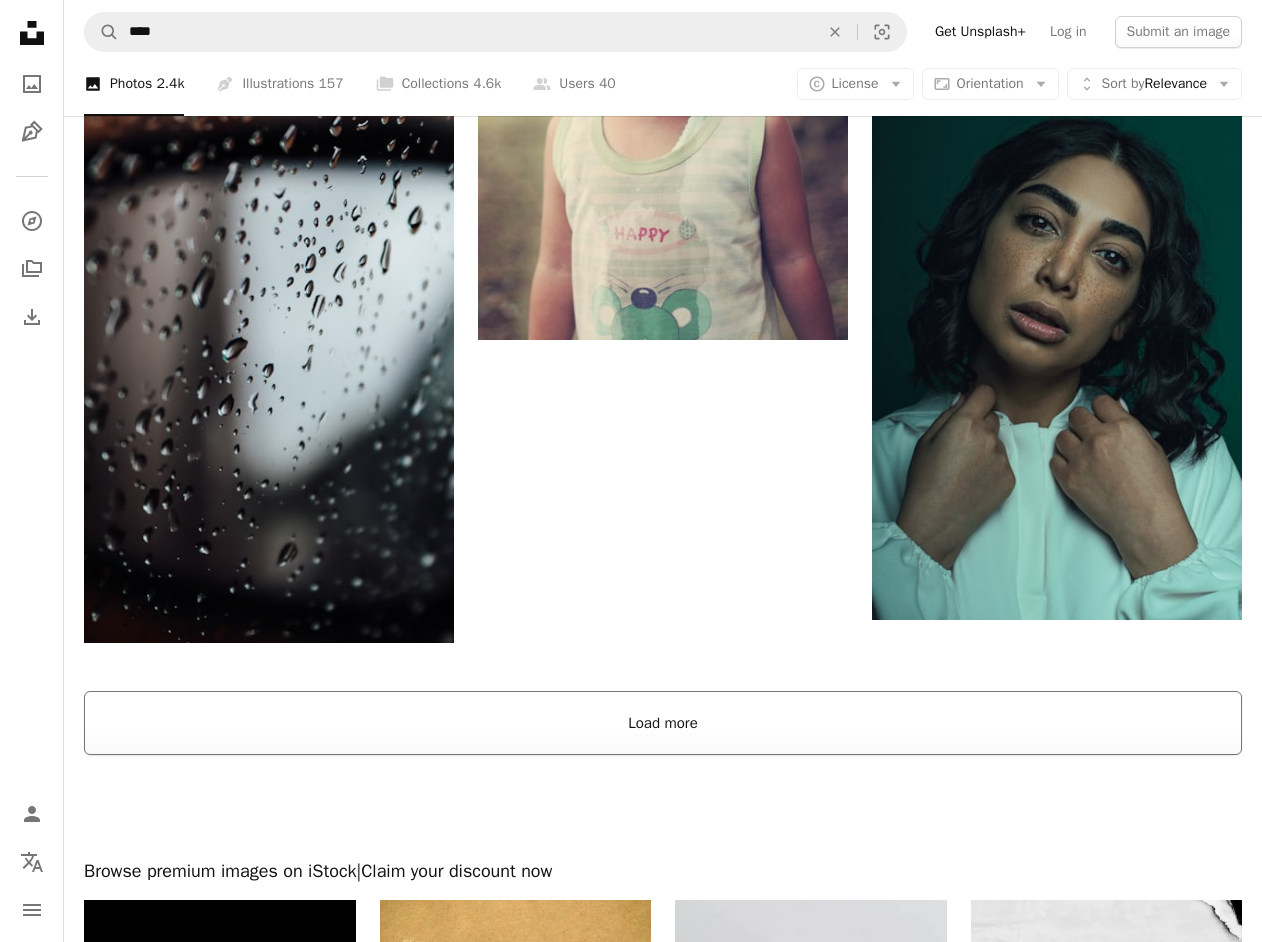 click on "Load more" at bounding box center (663, 723) 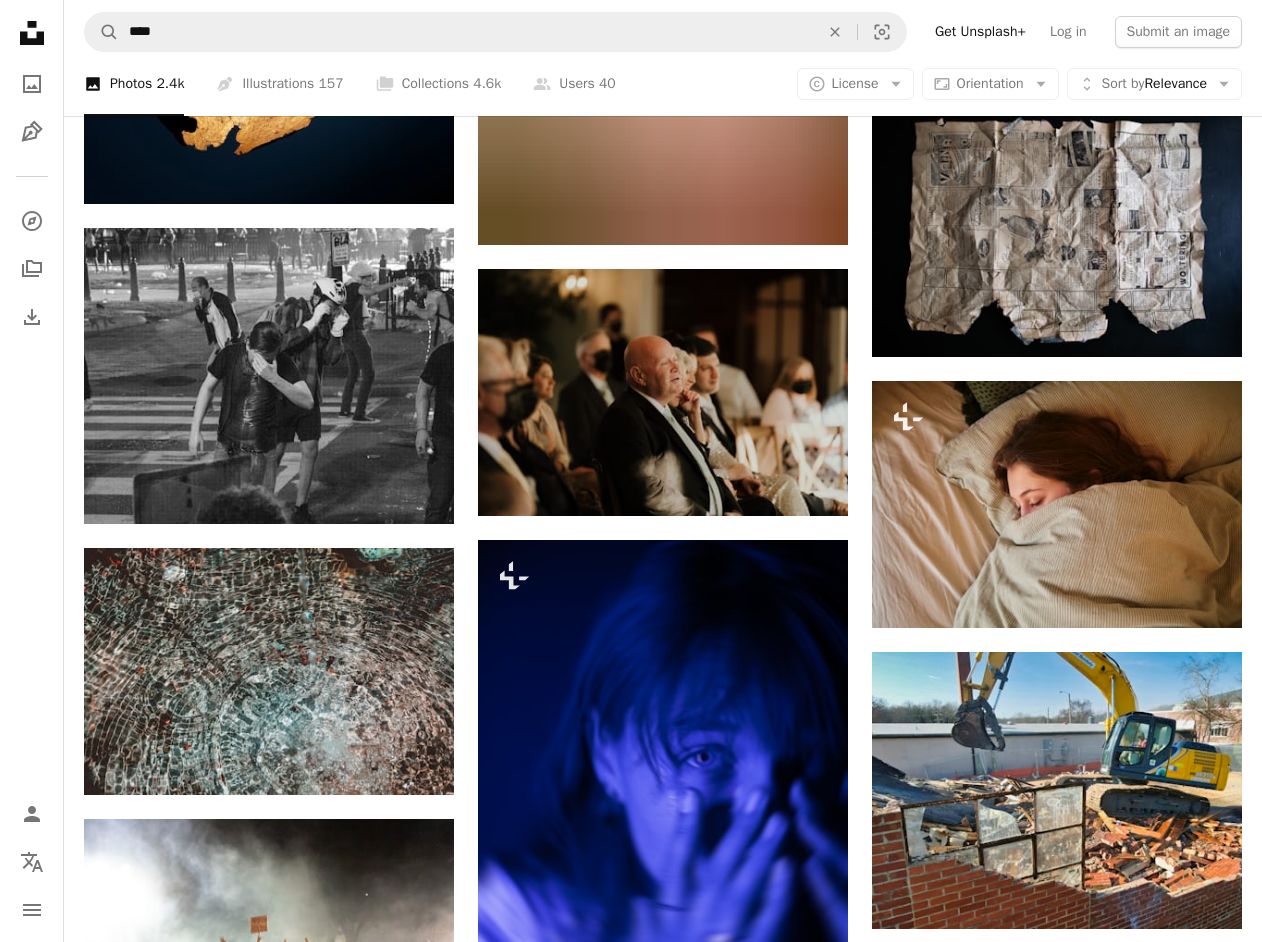 scroll, scrollTop: 10272, scrollLeft: 0, axis: vertical 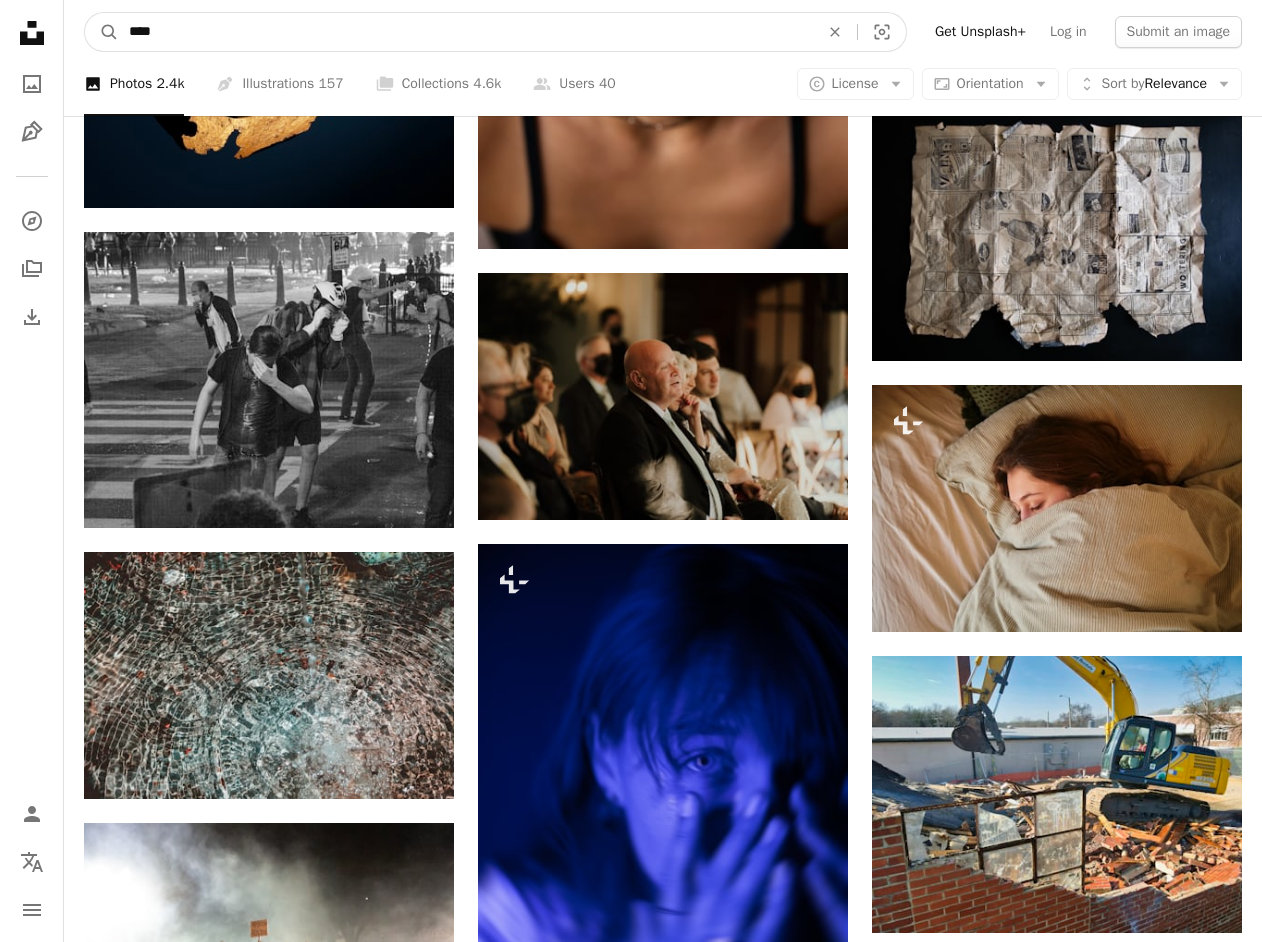 click on "****" at bounding box center [466, 32] 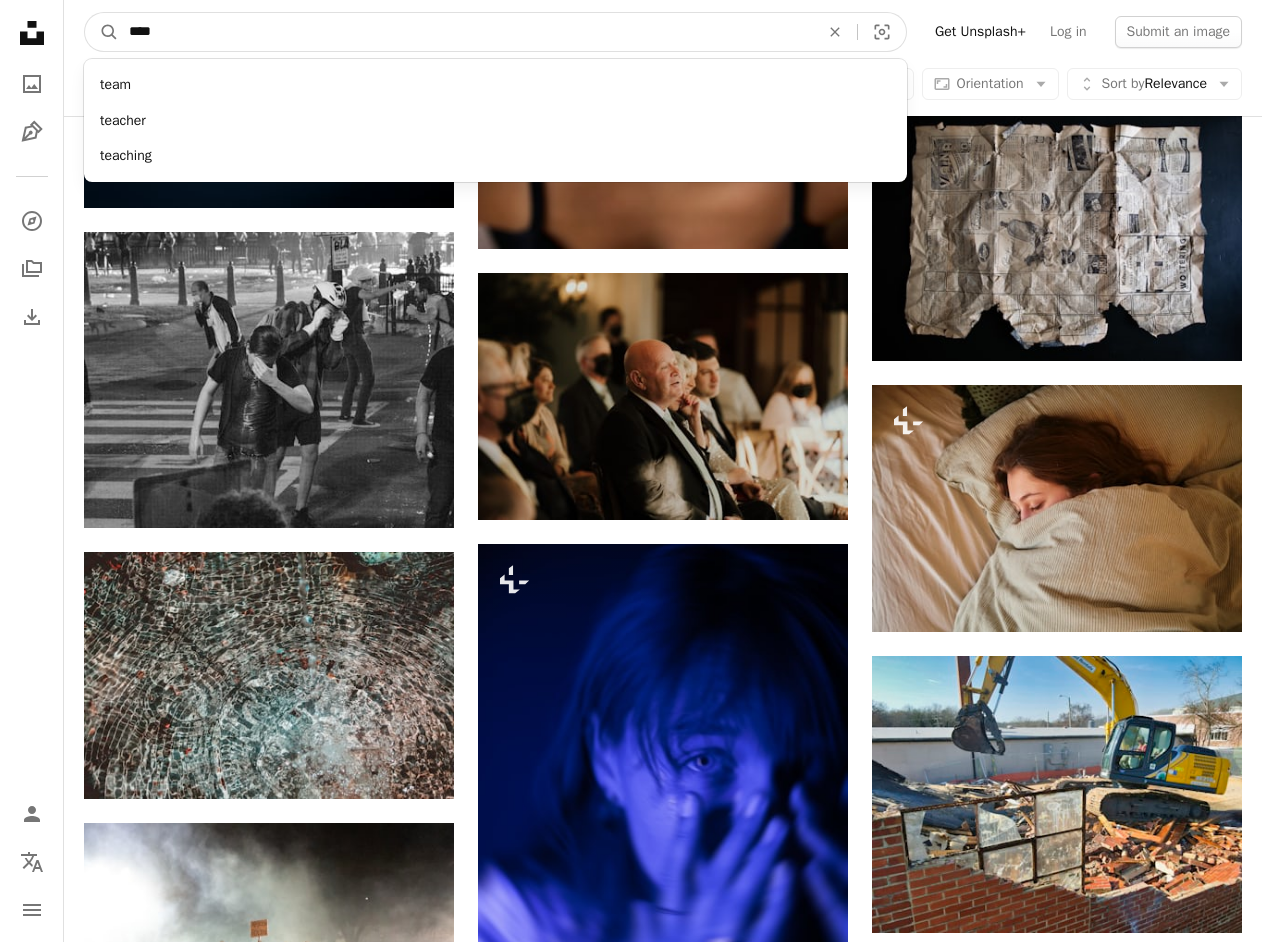 click on "****" at bounding box center [466, 32] 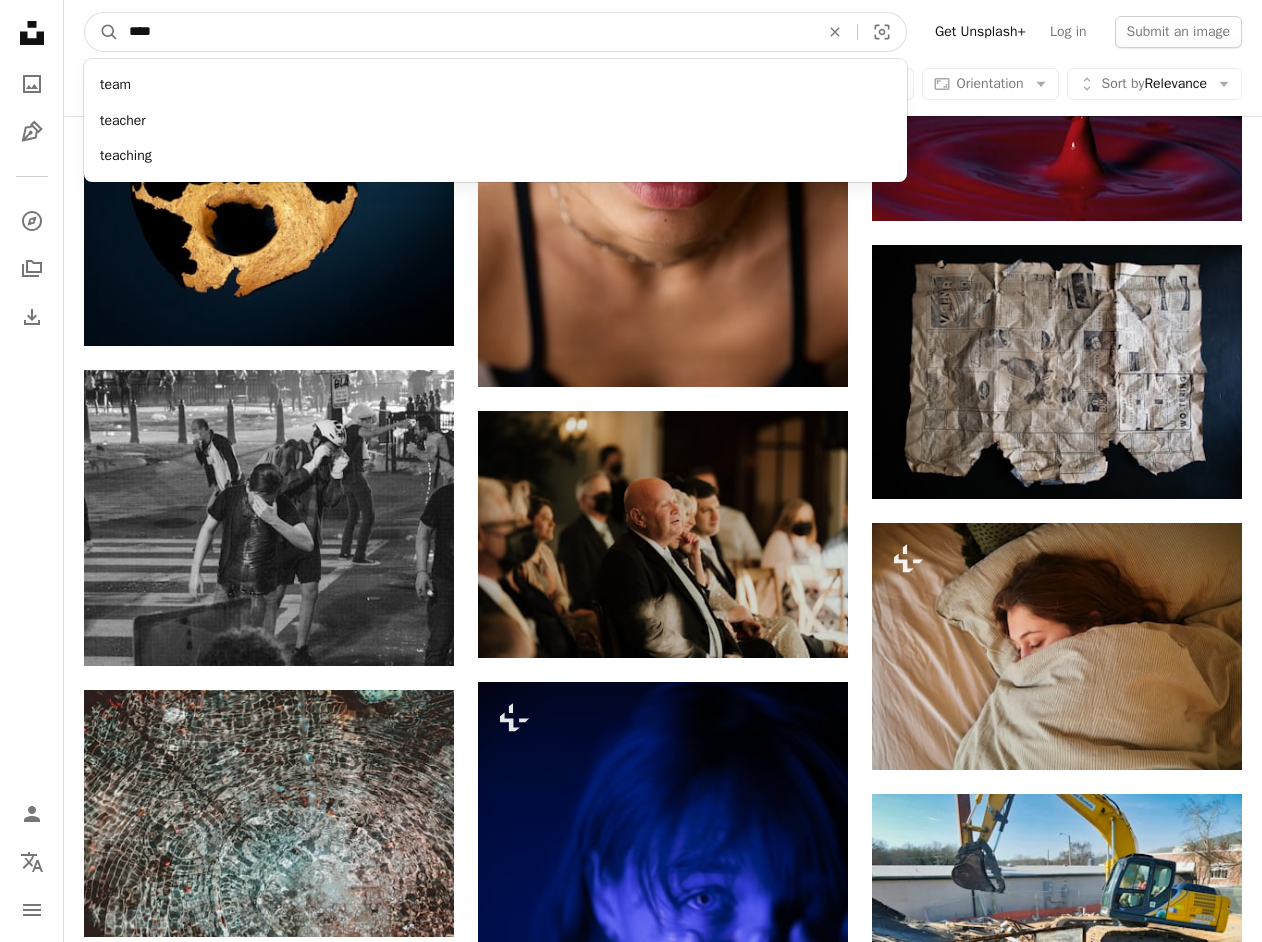 drag, startPoint x: 255, startPoint y: 26, endPoint x: 162, endPoint y: 16, distance: 93.53609 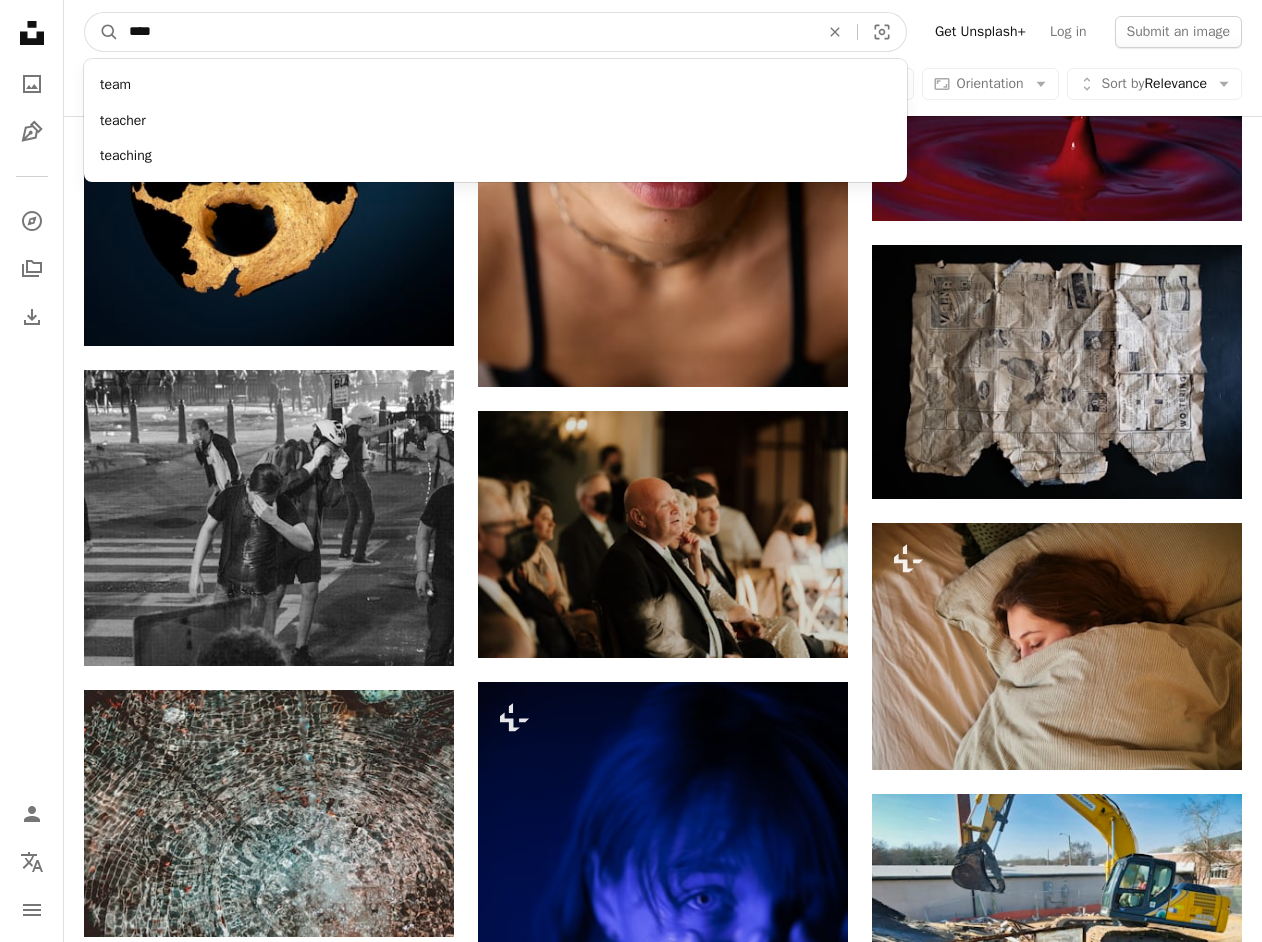 click on "****" at bounding box center (466, 32) 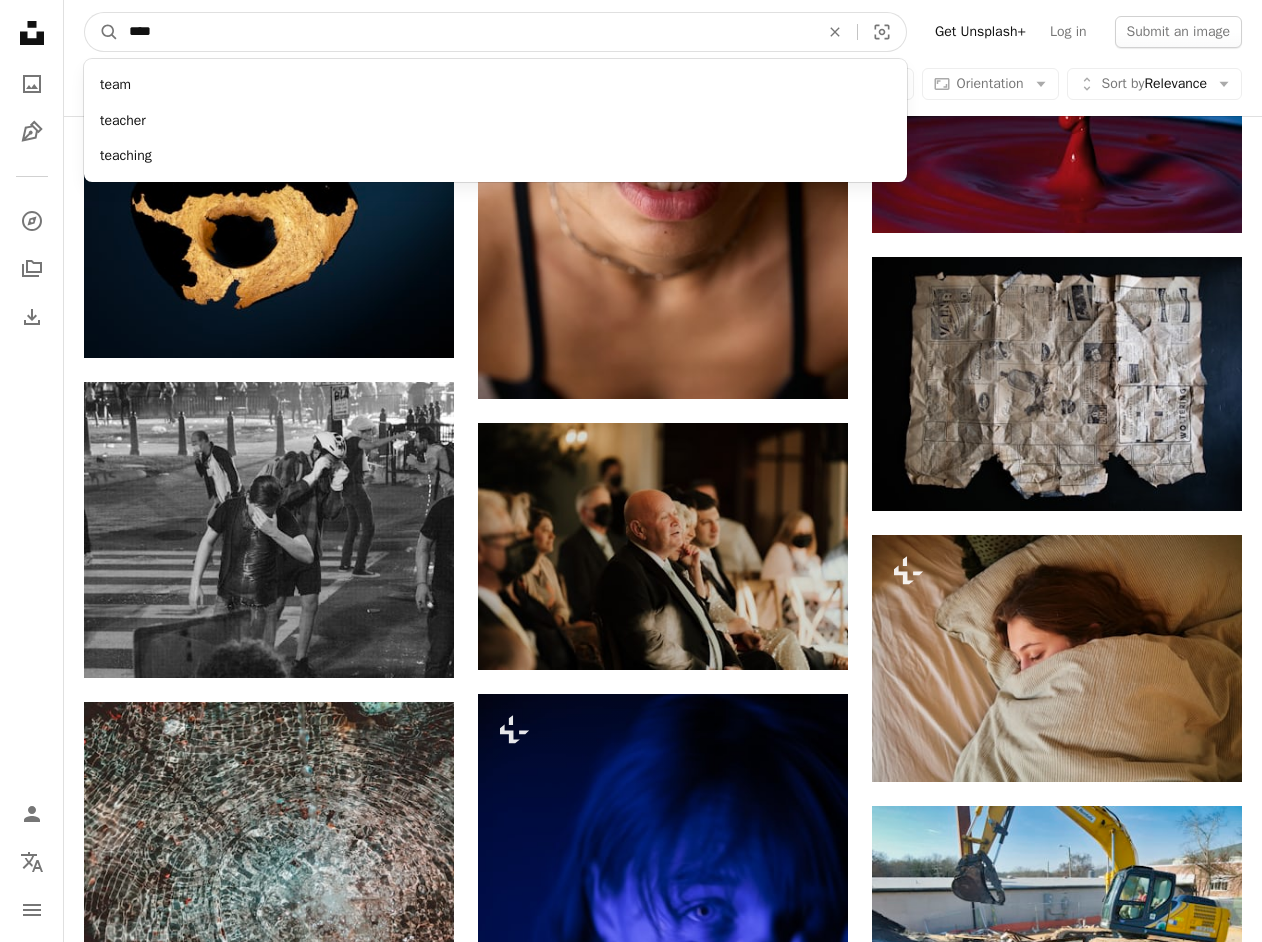 paste on "******" 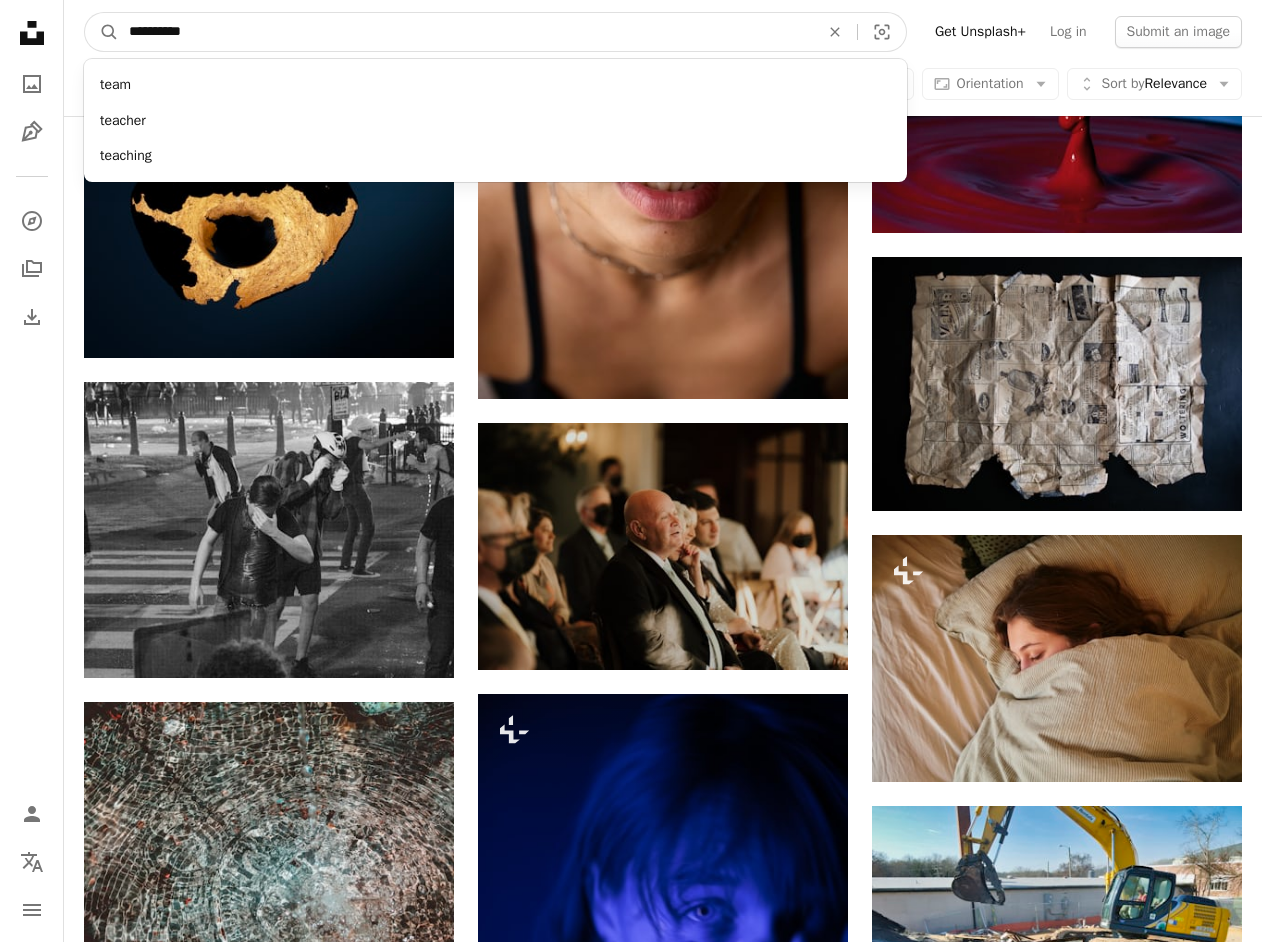 click on "A magnifying glass" at bounding box center (102, 32) 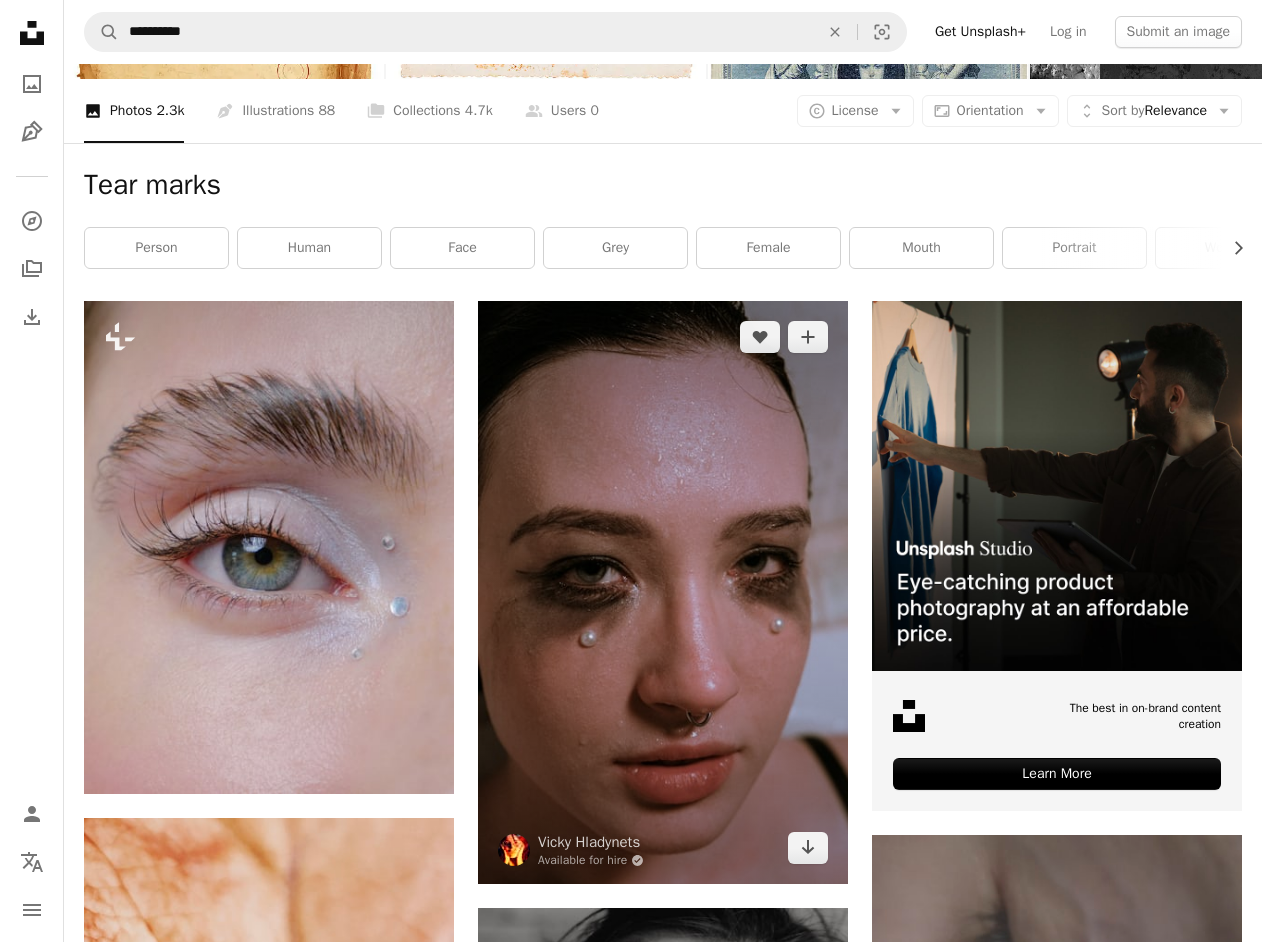 scroll, scrollTop: 0, scrollLeft: 0, axis: both 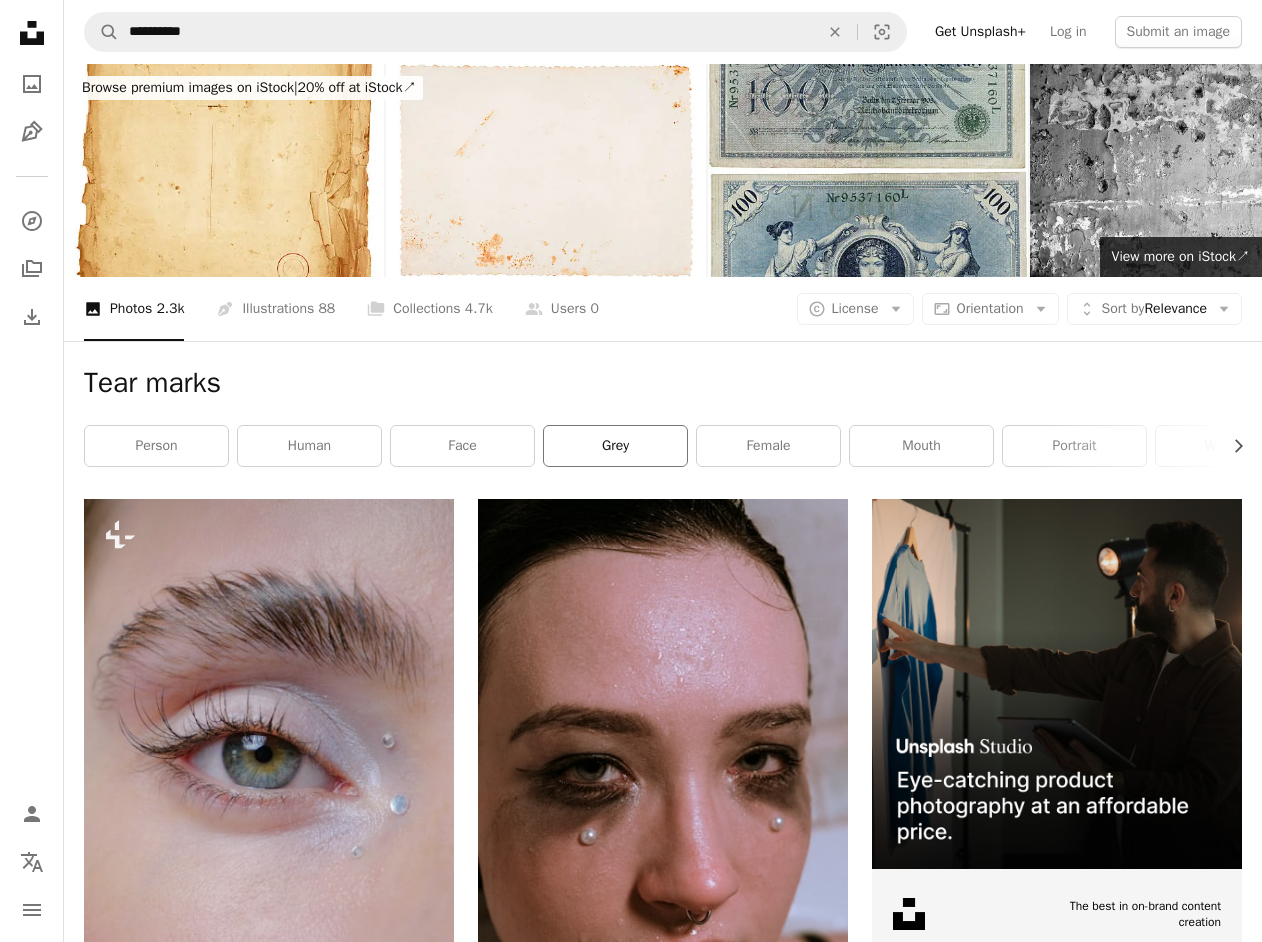 click on "grey" at bounding box center (615, 446) 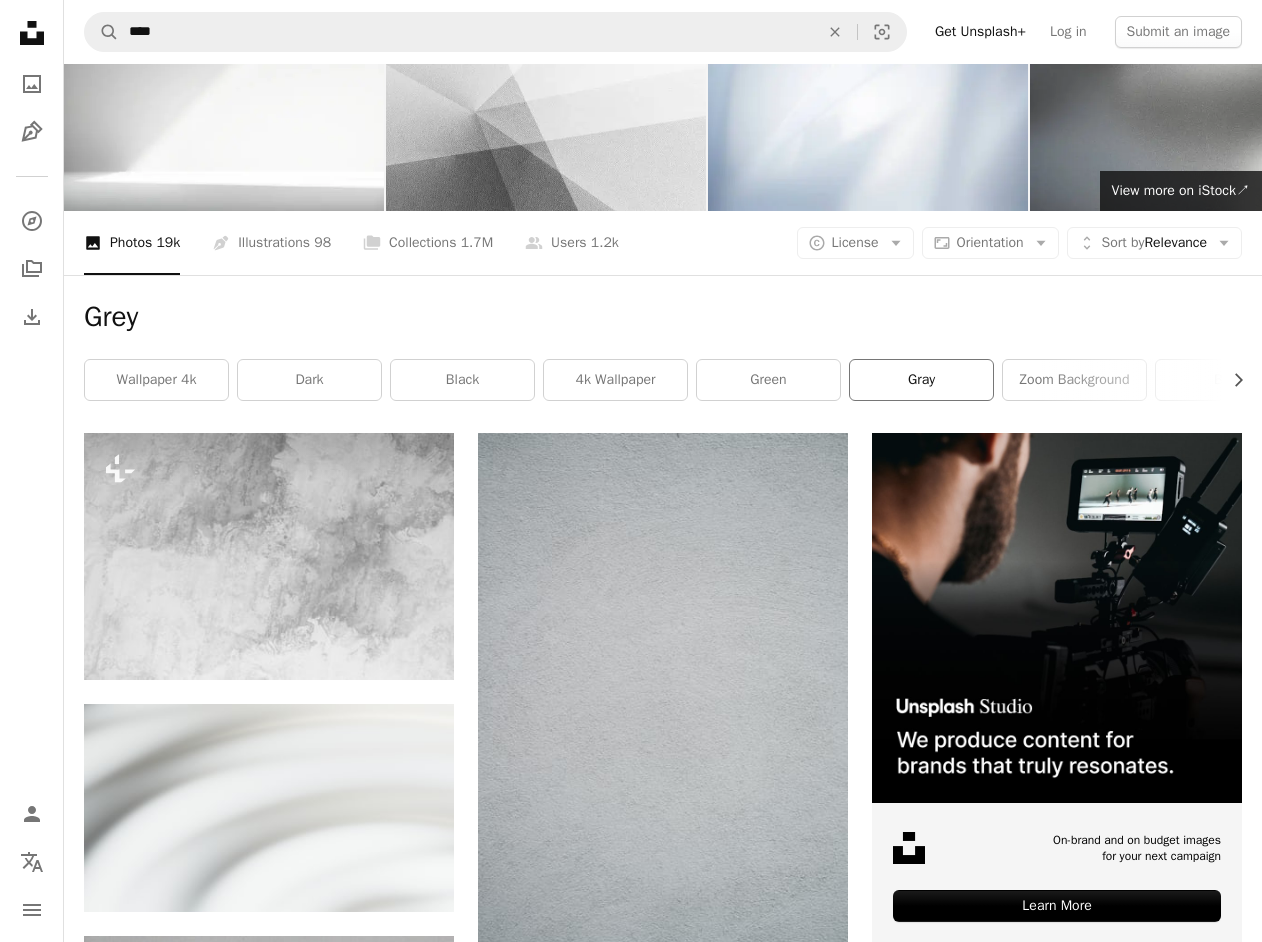 scroll, scrollTop: 0, scrollLeft: 0, axis: both 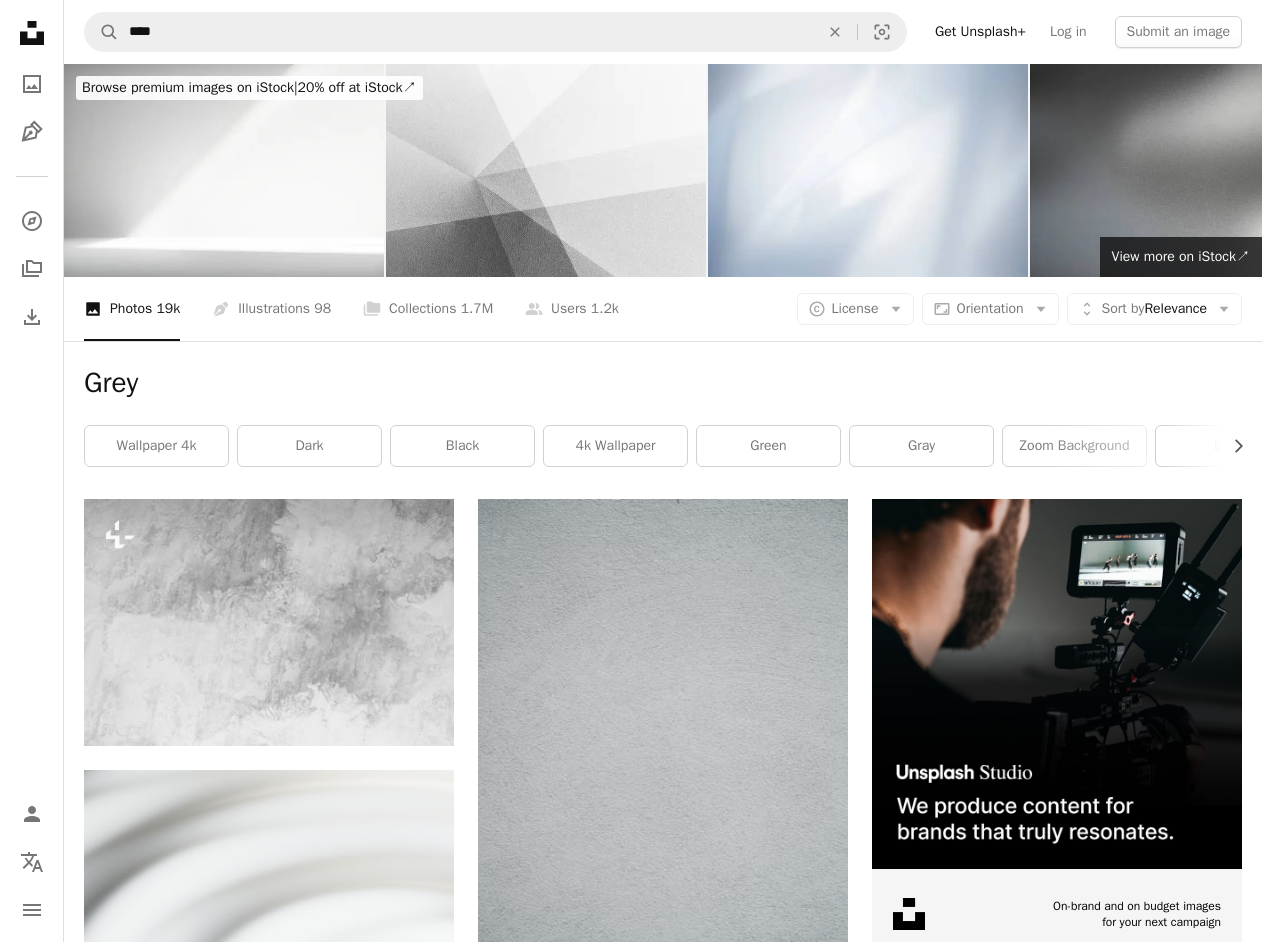 click on "blue" at bounding box center [1227, 446] 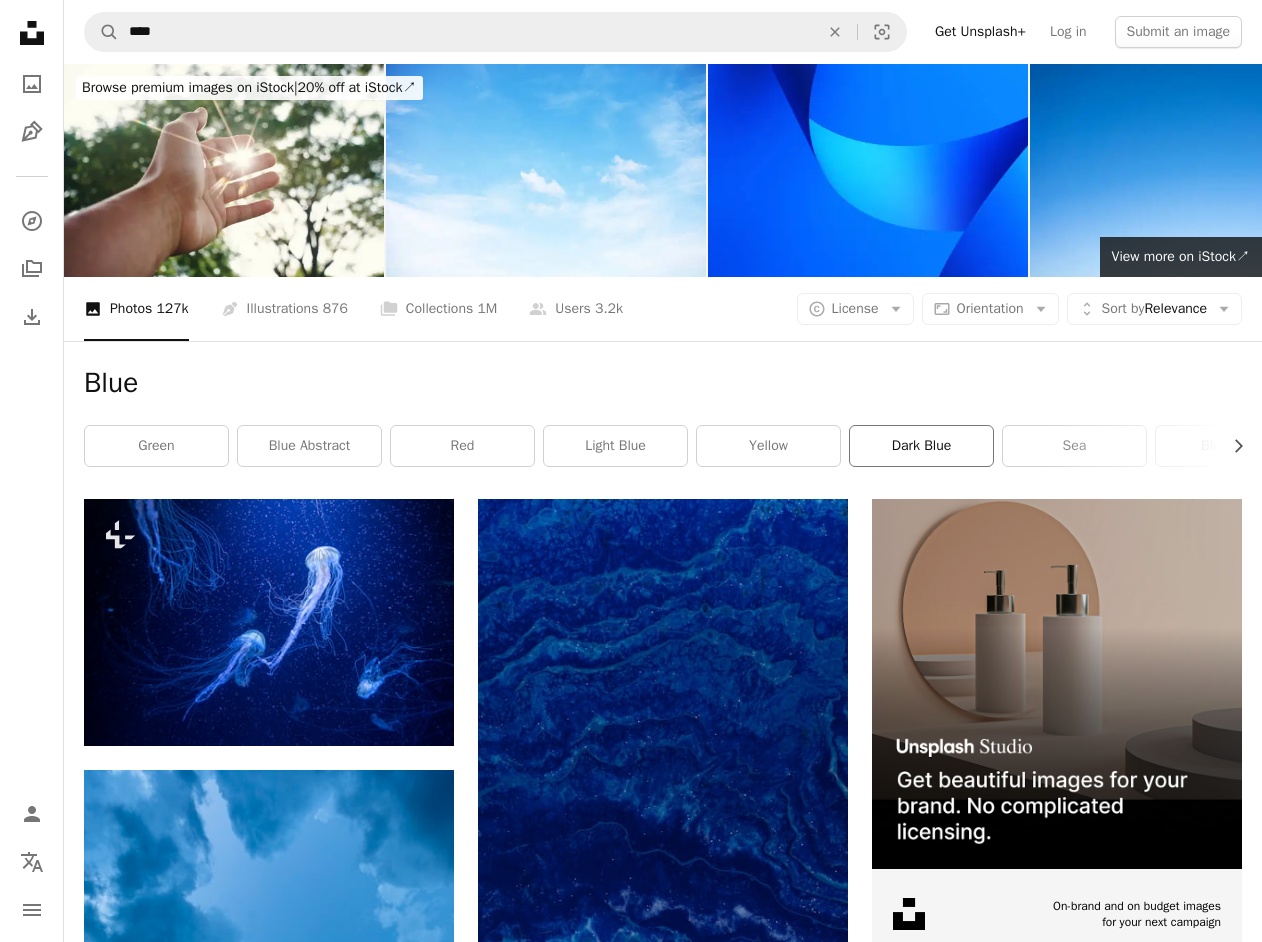 click on "dark blue" at bounding box center [921, 446] 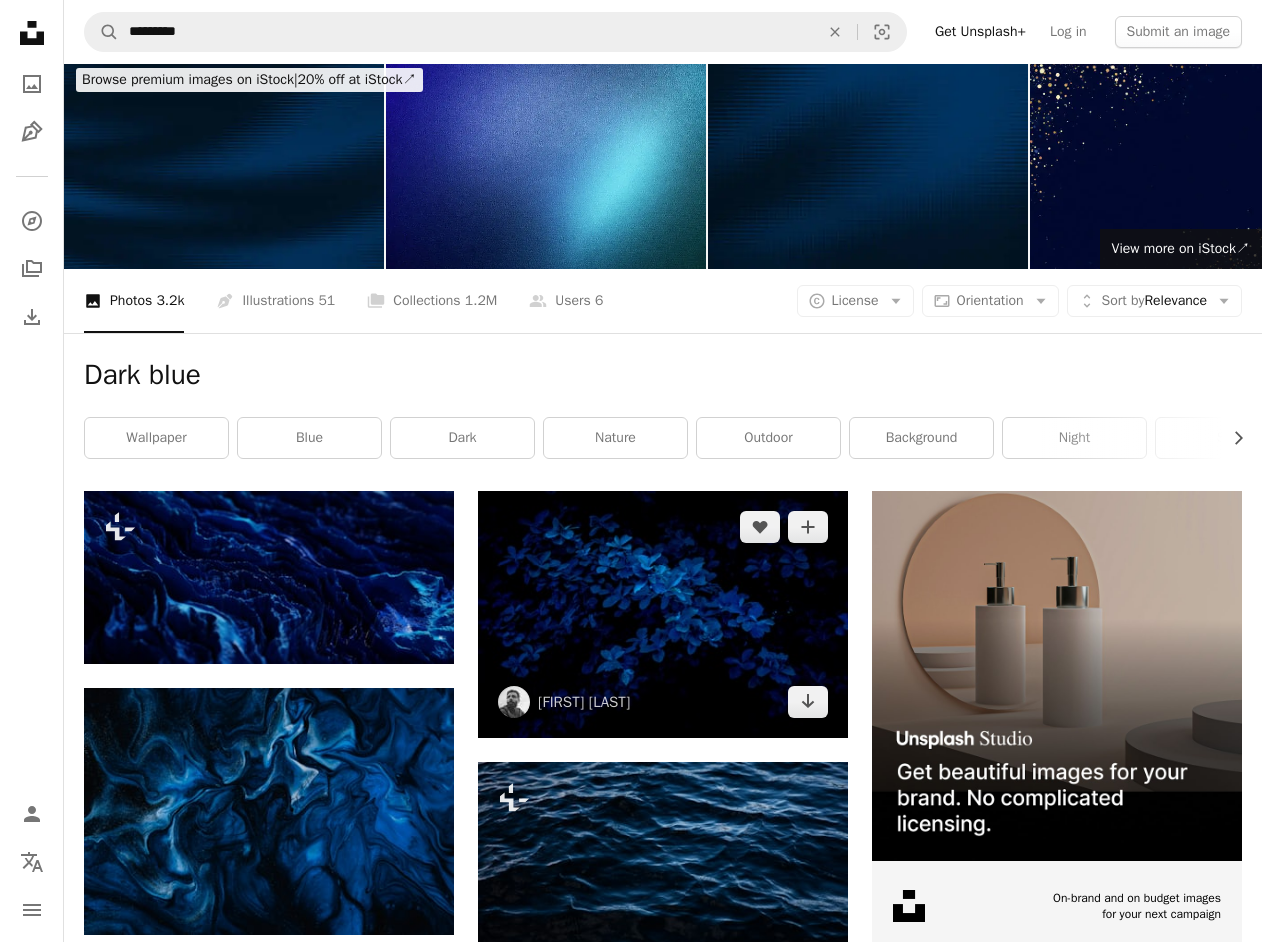 scroll, scrollTop: 0, scrollLeft: 0, axis: both 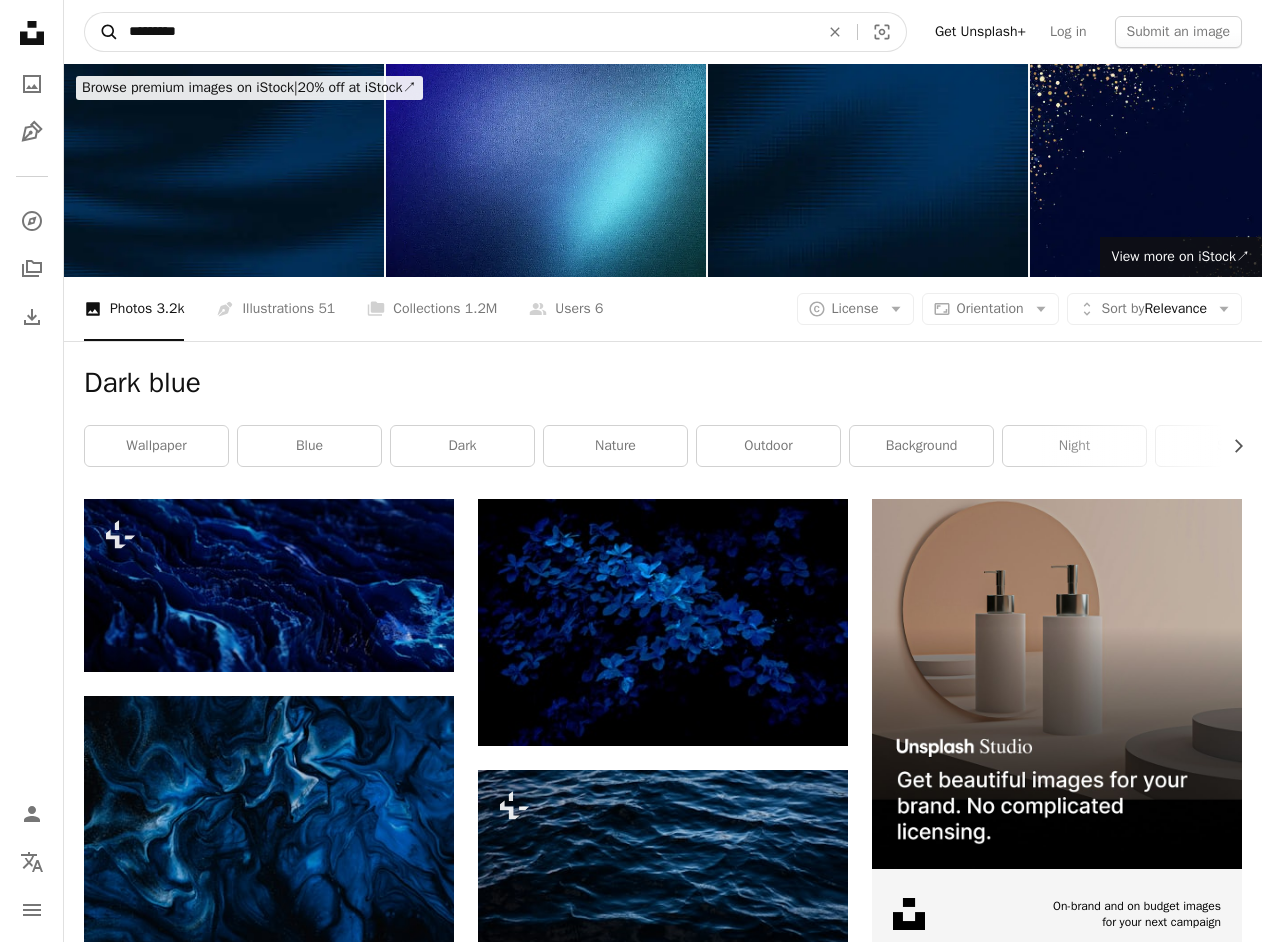 drag, startPoint x: 264, startPoint y: 37, endPoint x: 104, endPoint y: 32, distance: 160.07811 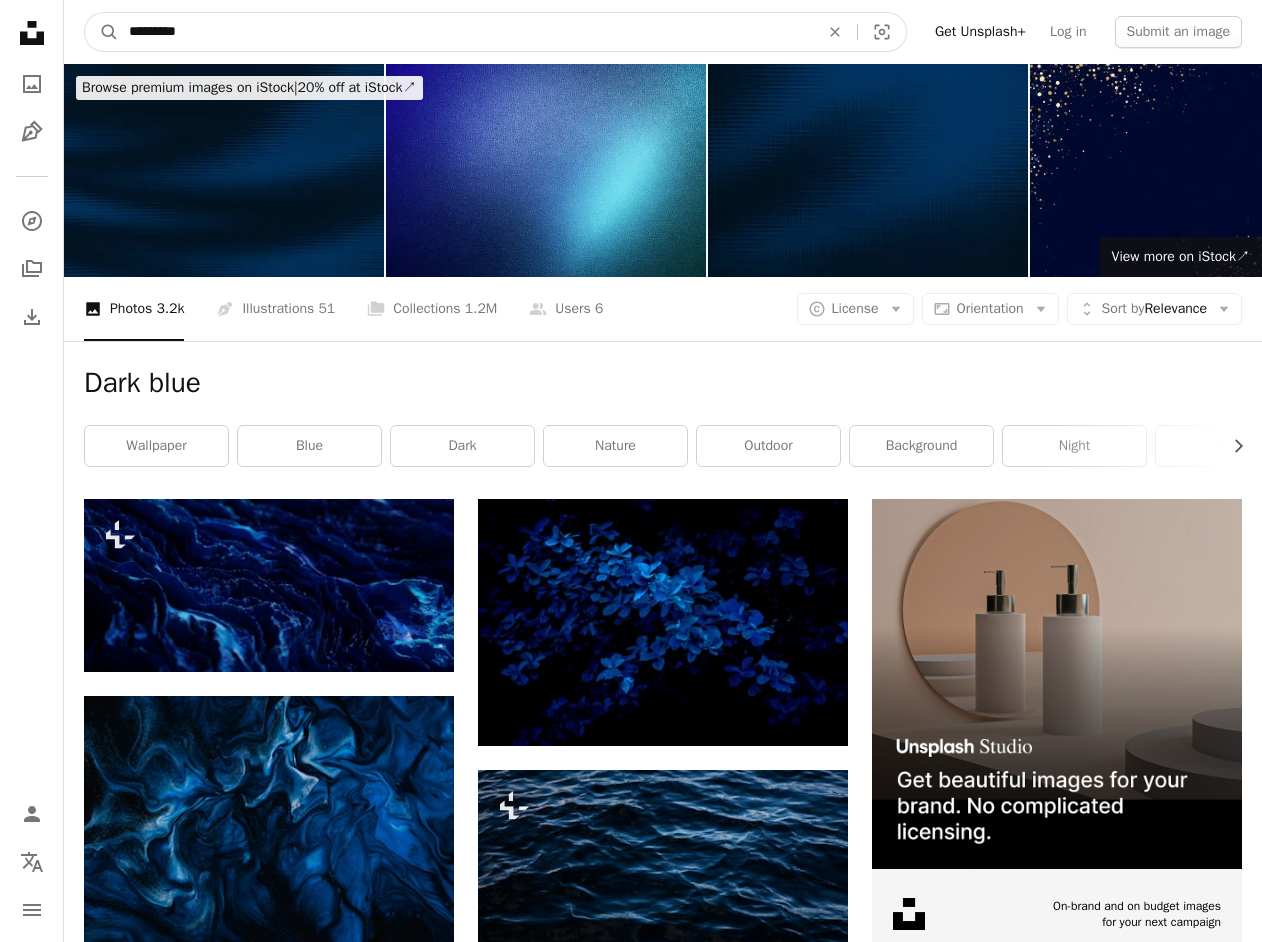 click on "*********" at bounding box center [466, 32] 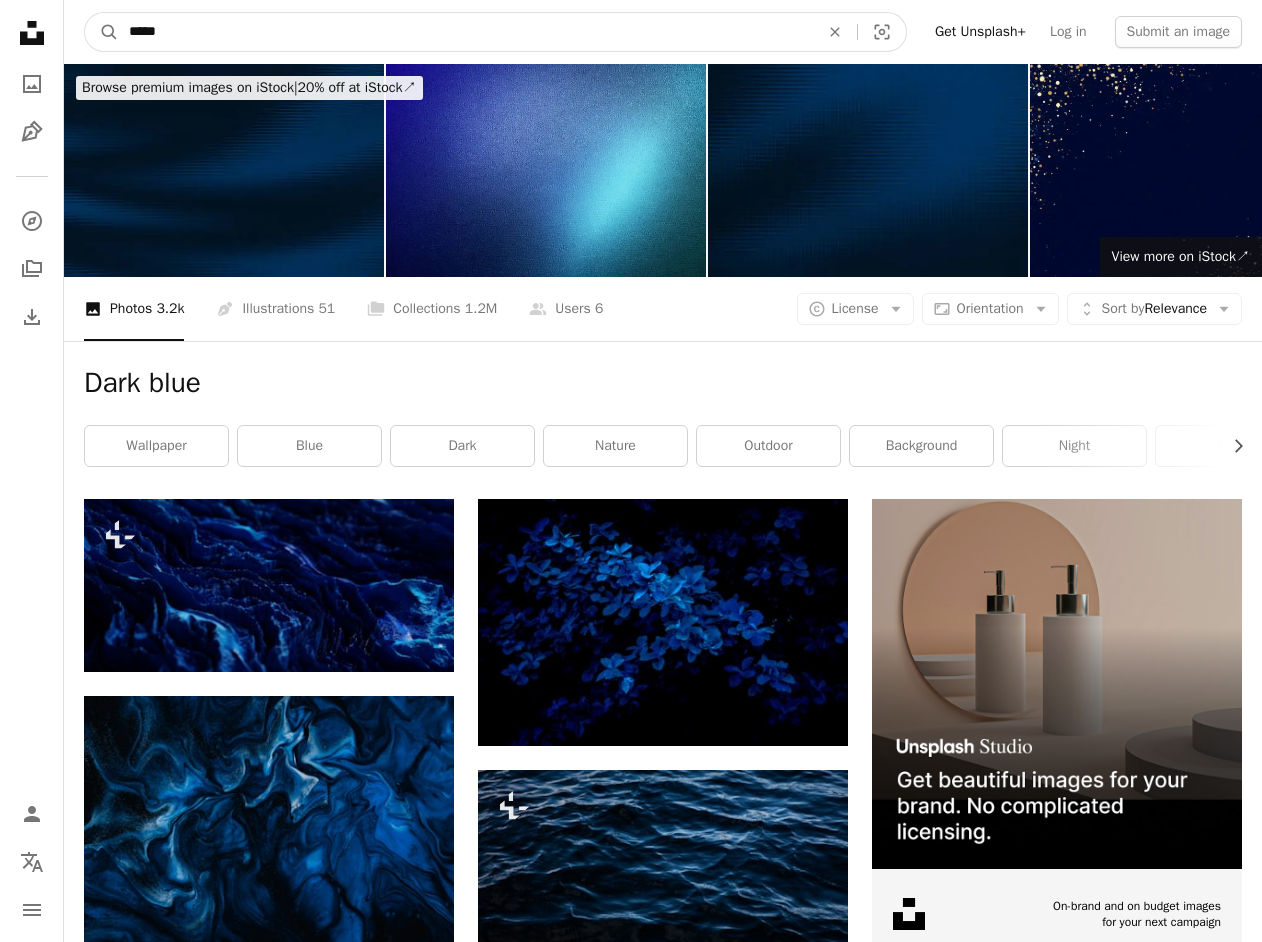 click on "A magnifying glass" at bounding box center (102, 32) 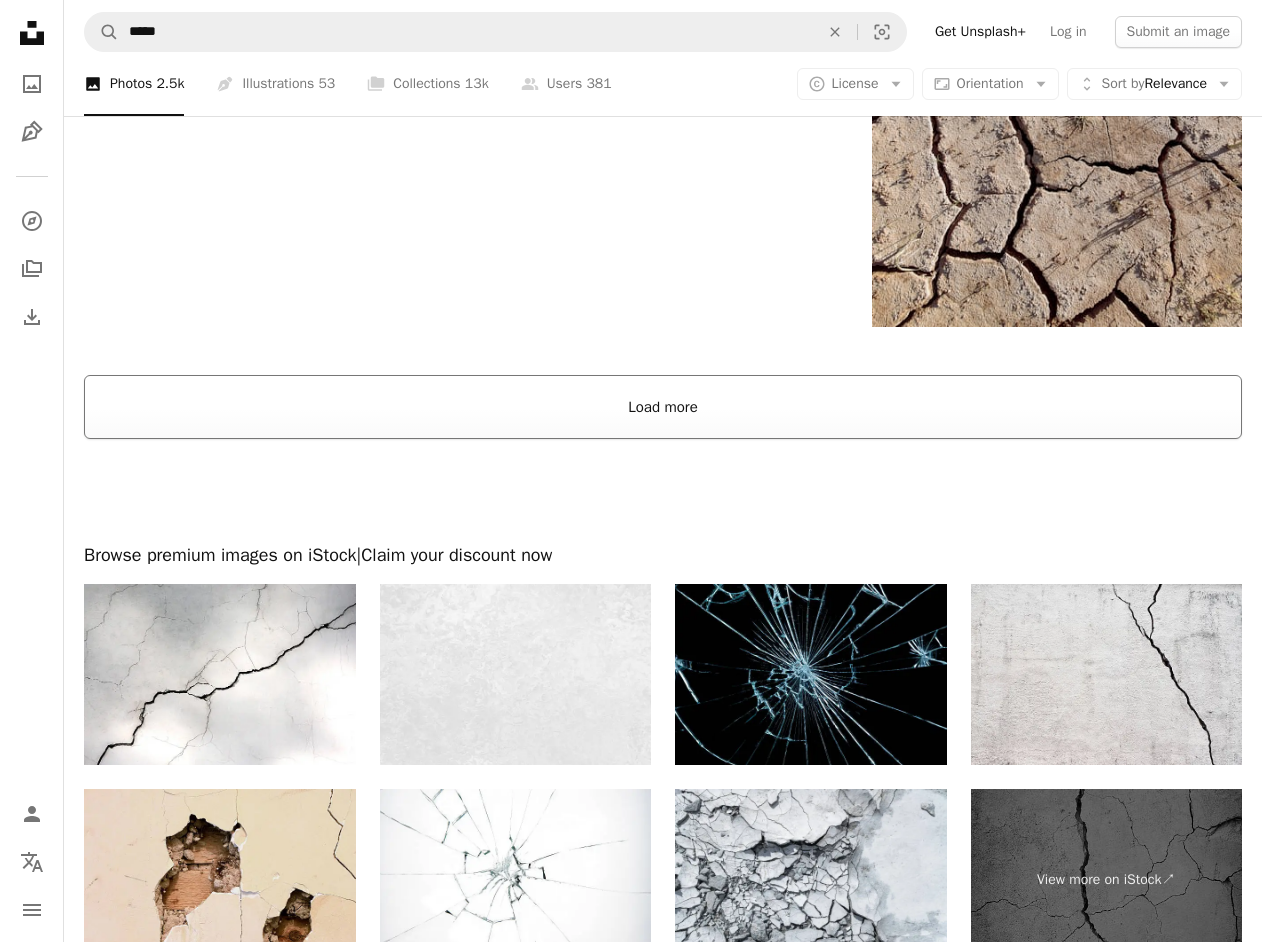 scroll, scrollTop: 3597, scrollLeft: 0, axis: vertical 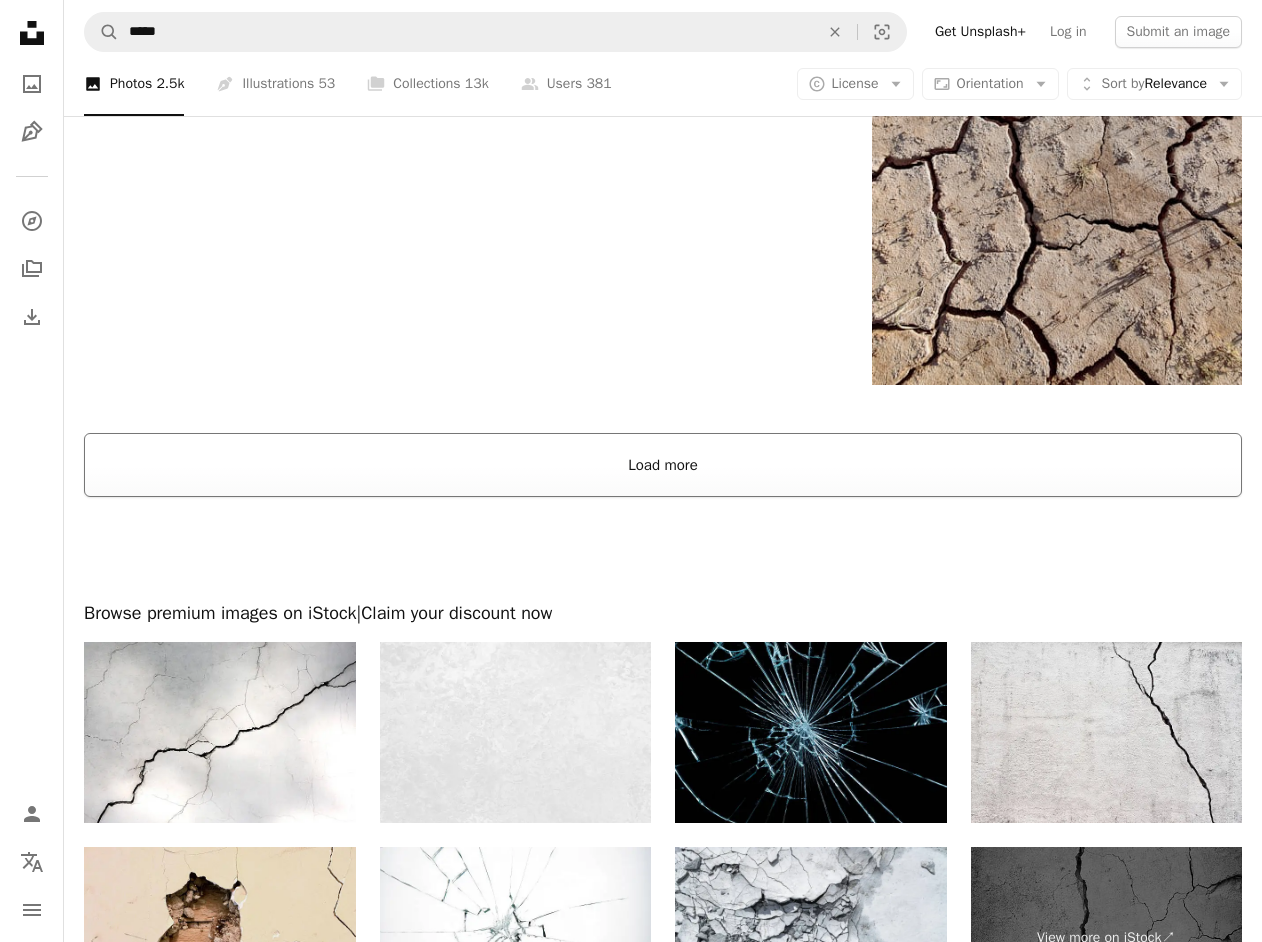 click on "Load more" at bounding box center [663, 465] 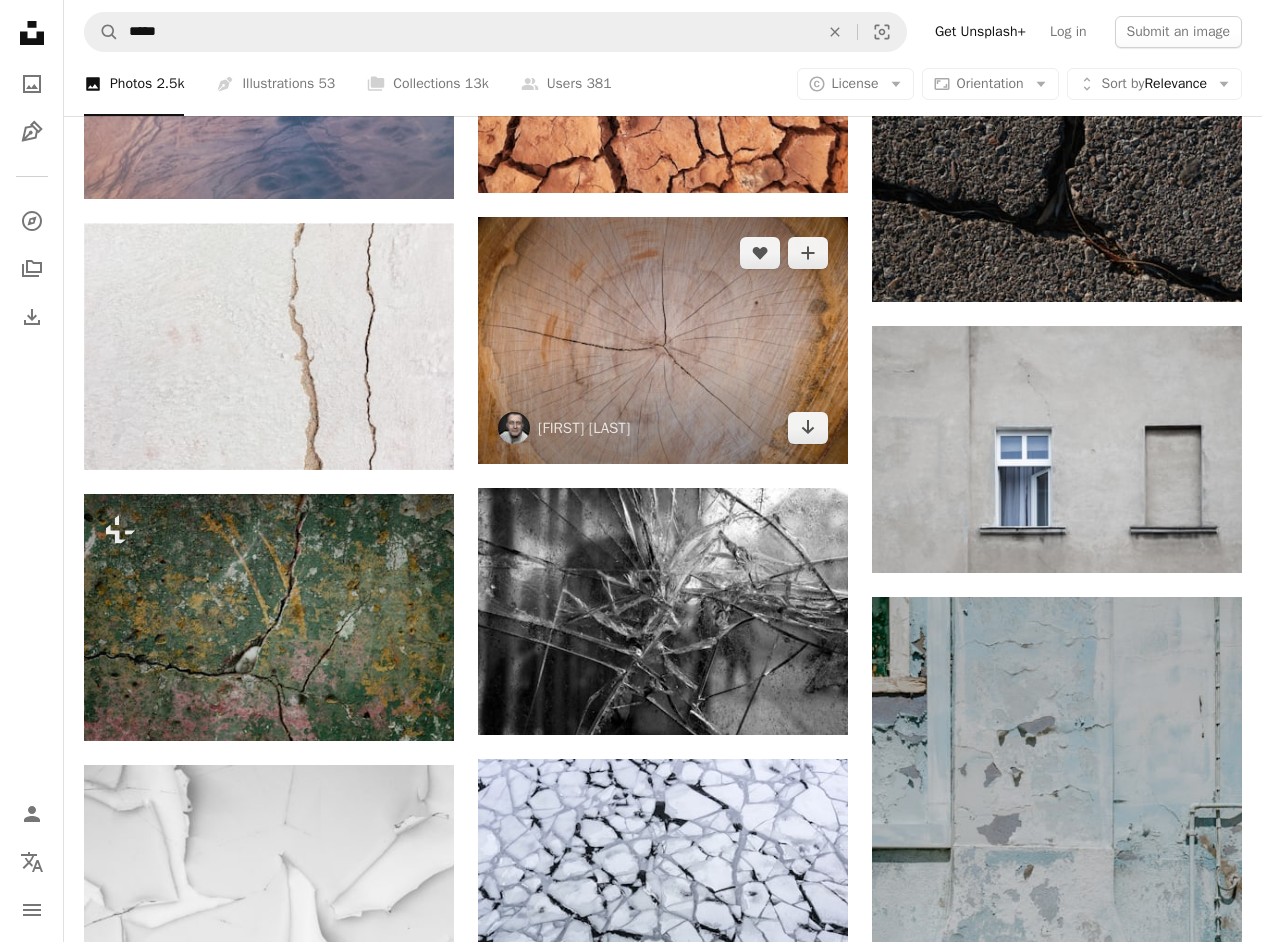 scroll, scrollTop: 8897, scrollLeft: 0, axis: vertical 